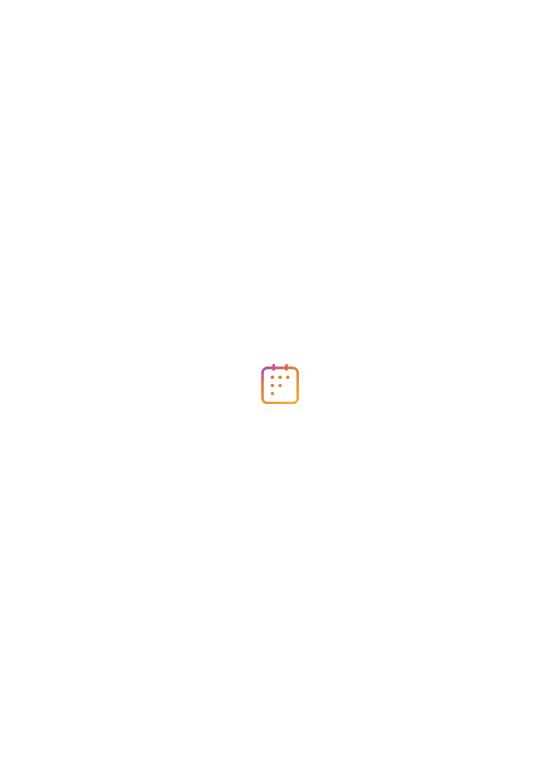 scroll, scrollTop: 0, scrollLeft: 0, axis: both 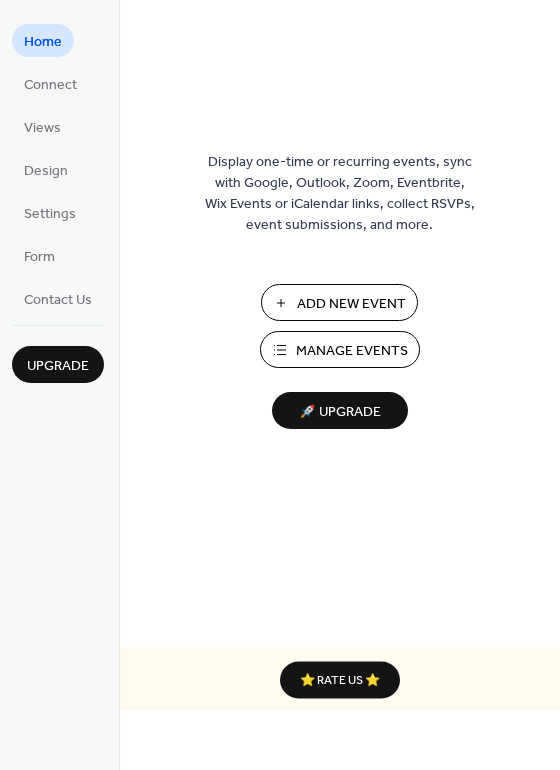 click on "Manage Events" at bounding box center (352, 351) 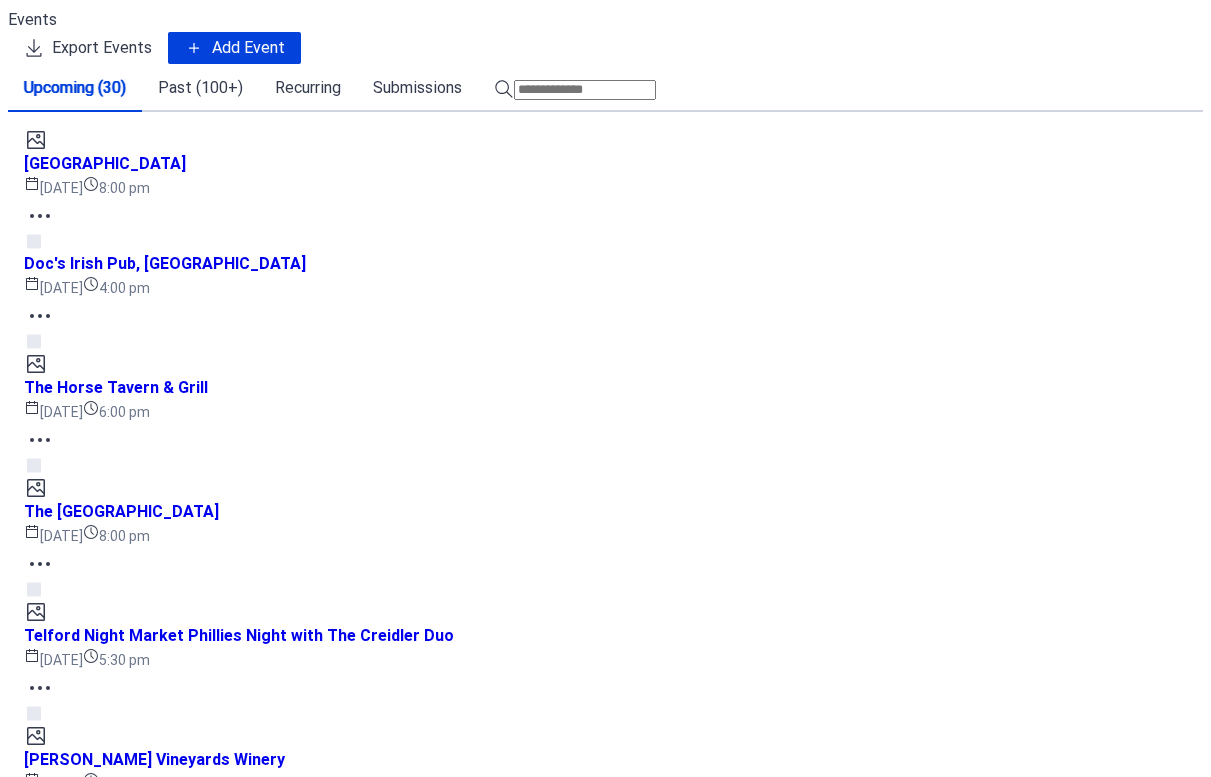 scroll, scrollTop: 0, scrollLeft: 0, axis: both 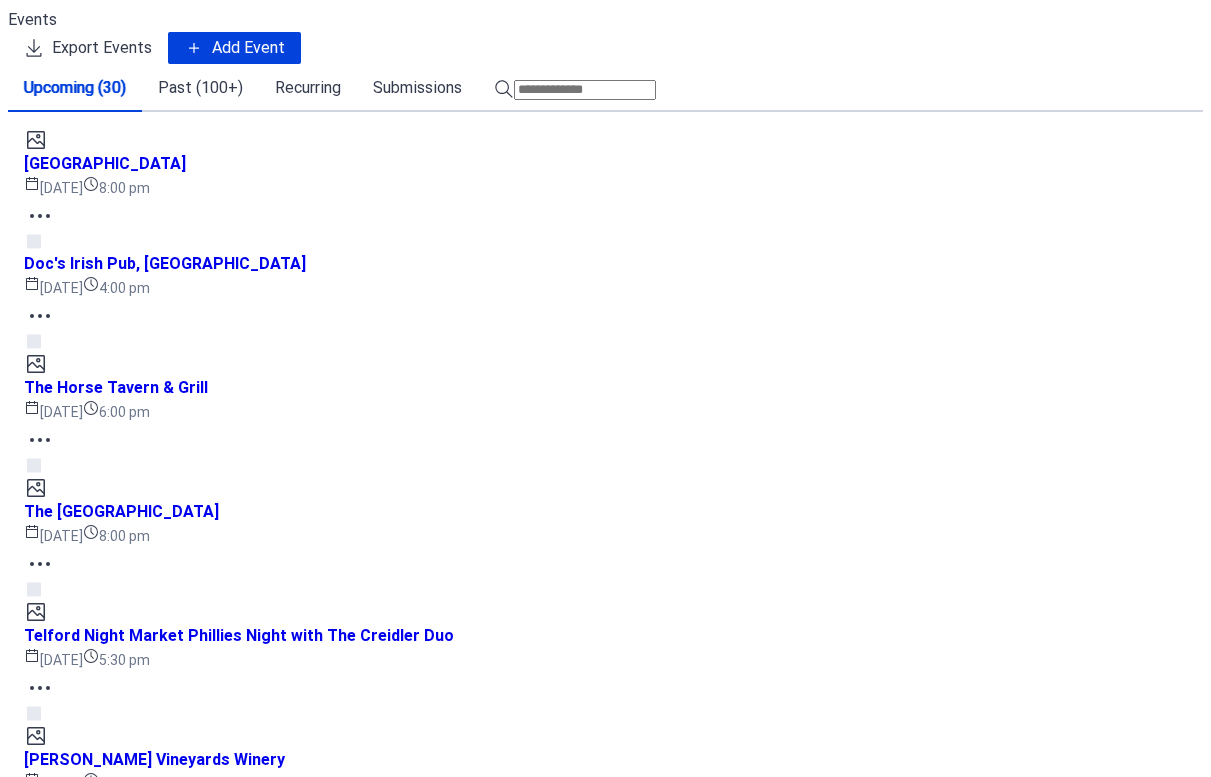 click on "Past  (100+)" at bounding box center (200, 88) 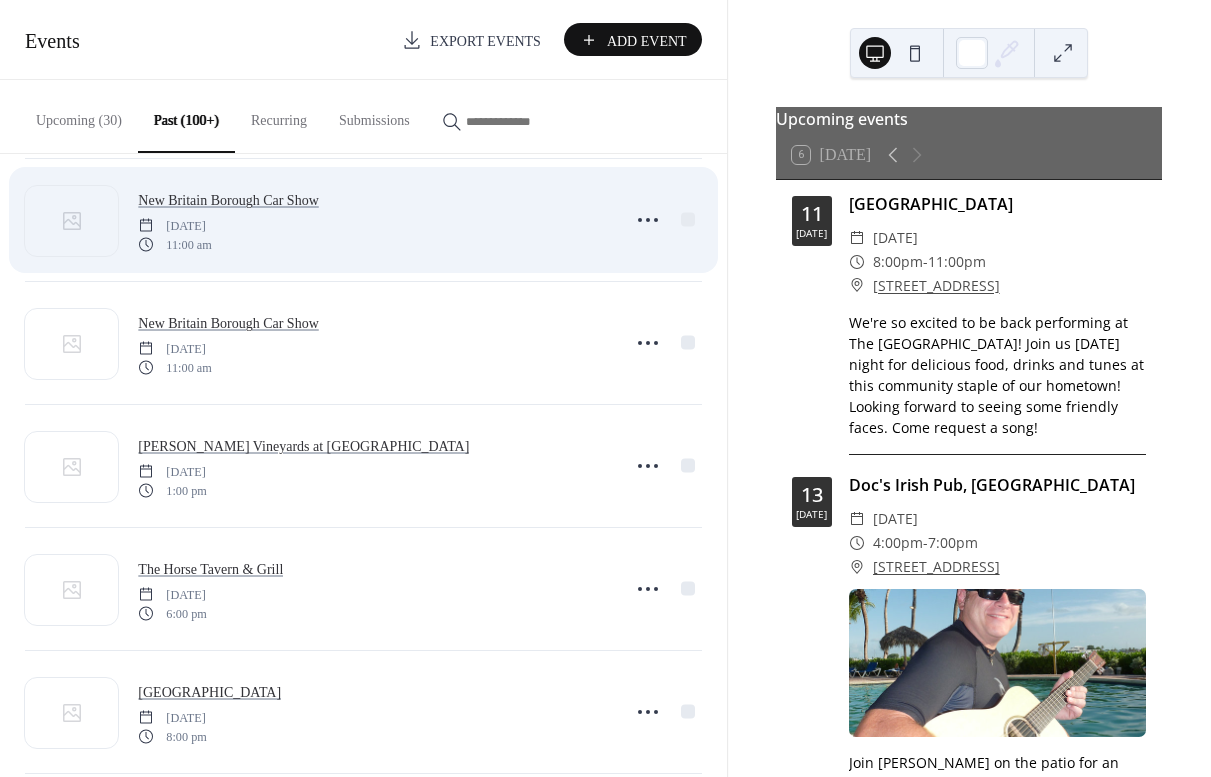 scroll, scrollTop: 4707, scrollLeft: 0, axis: vertical 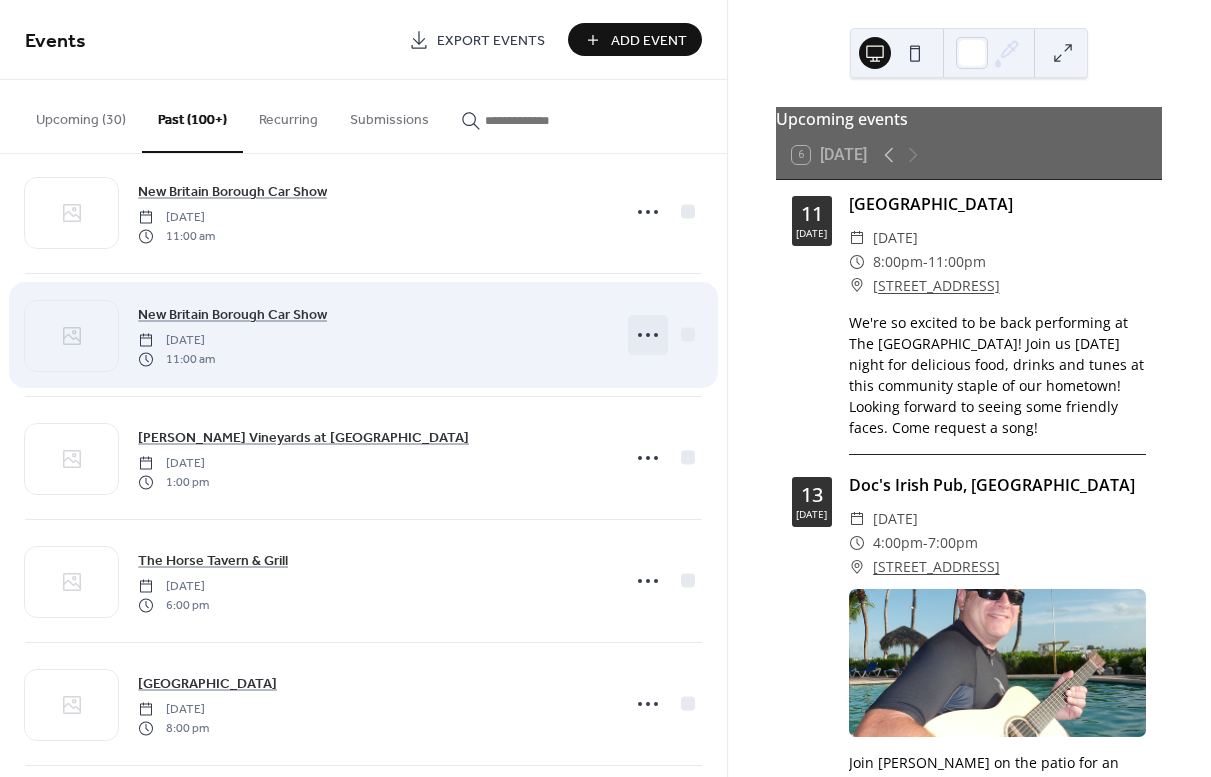 click 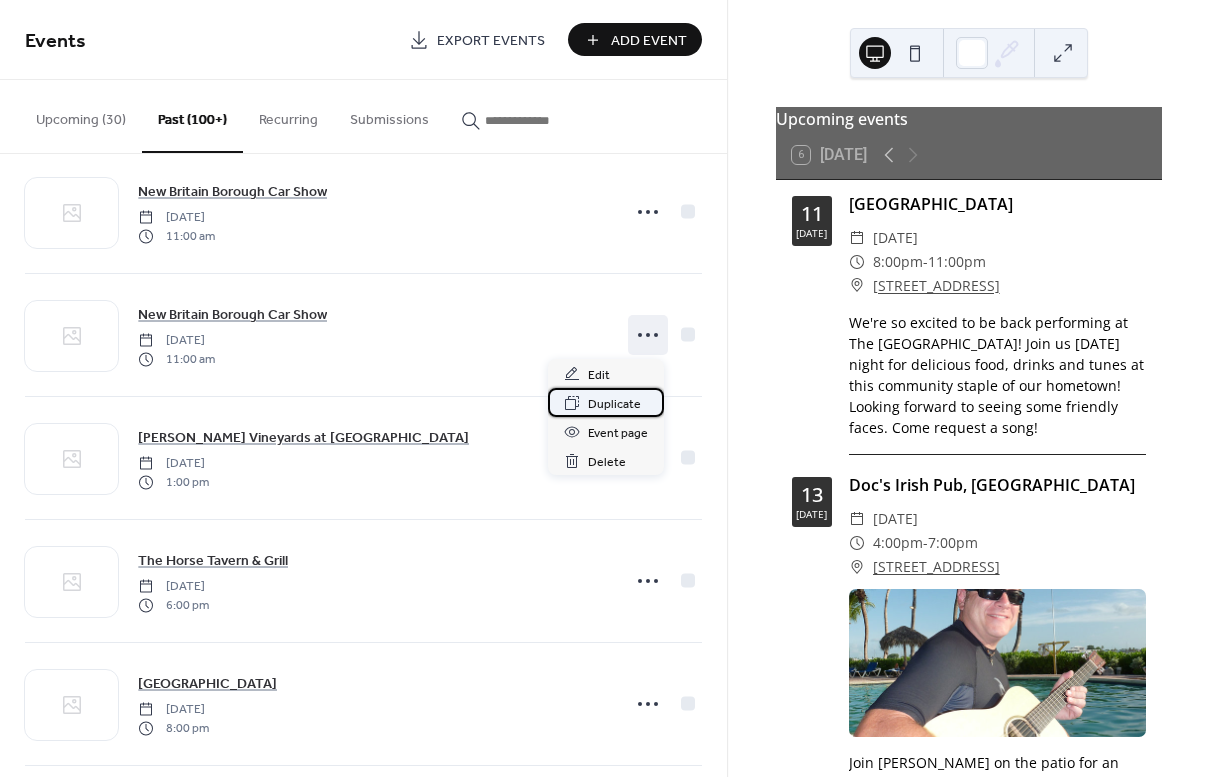 click on "Duplicate" at bounding box center [614, 404] 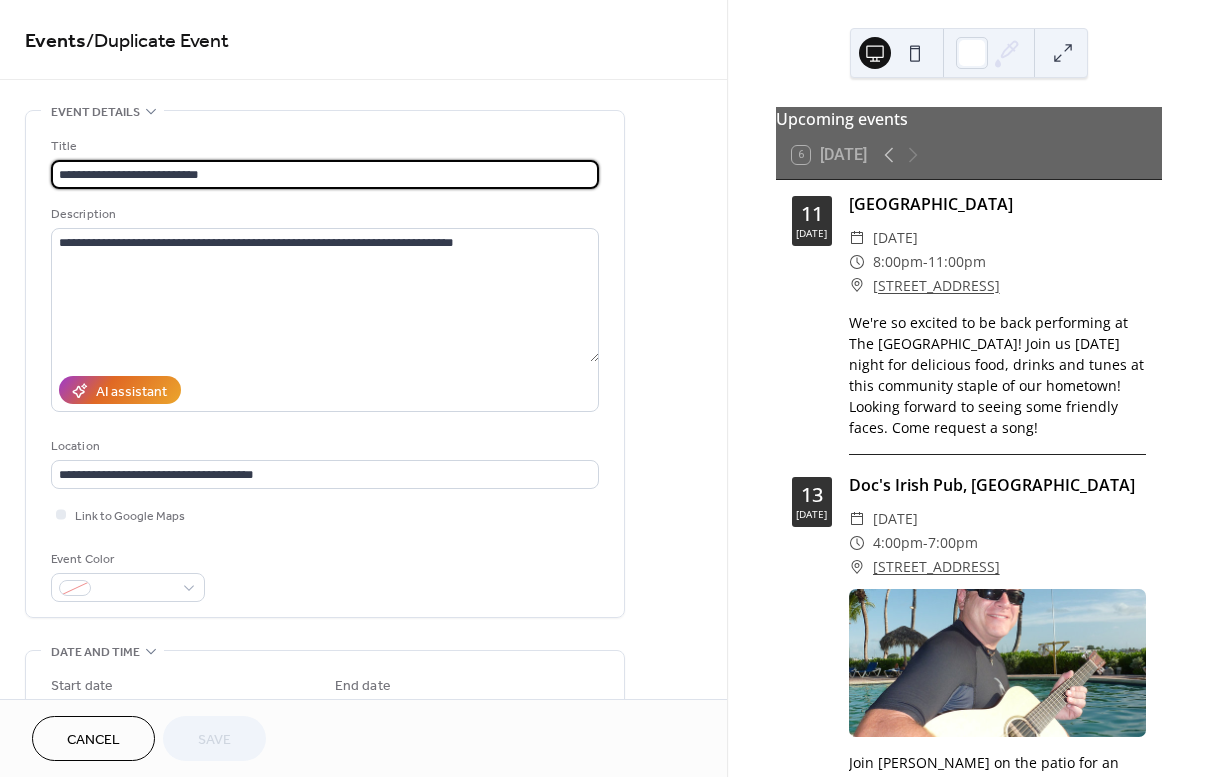 click on "**********" at bounding box center [325, 174] 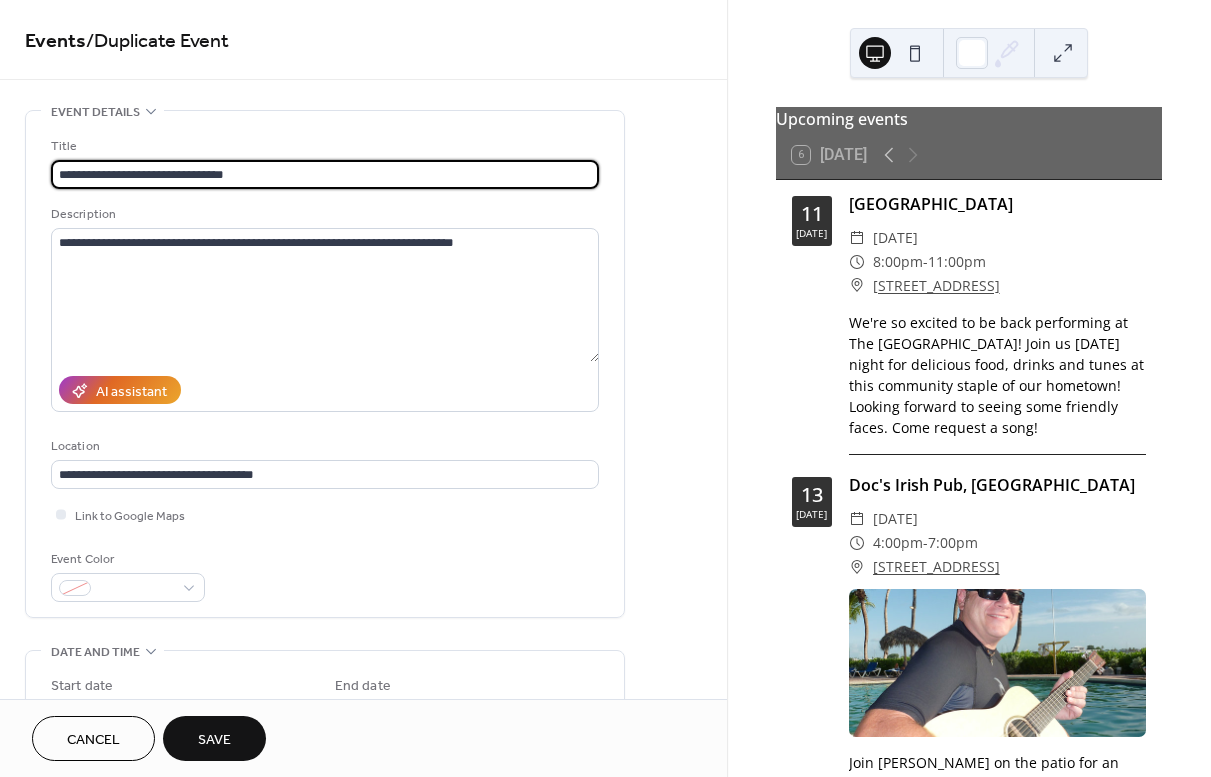 click on "**********" at bounding box center [325, 174] 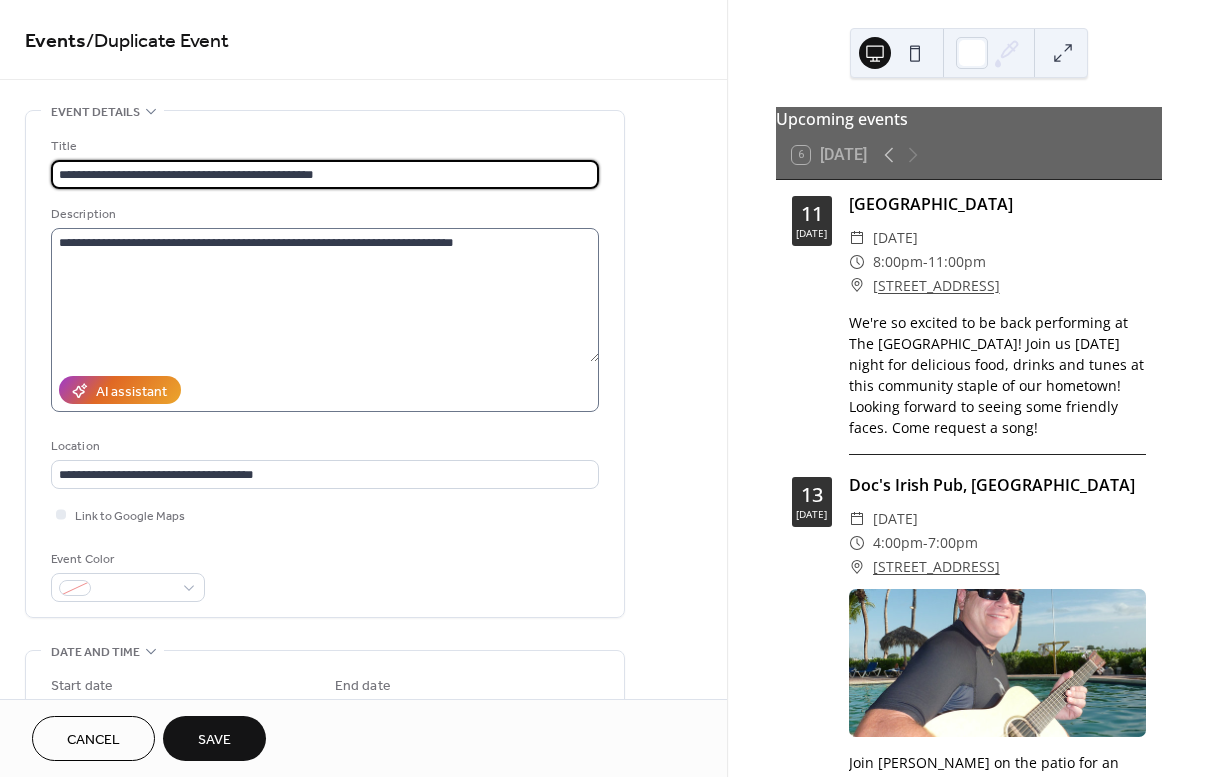type on "**********" 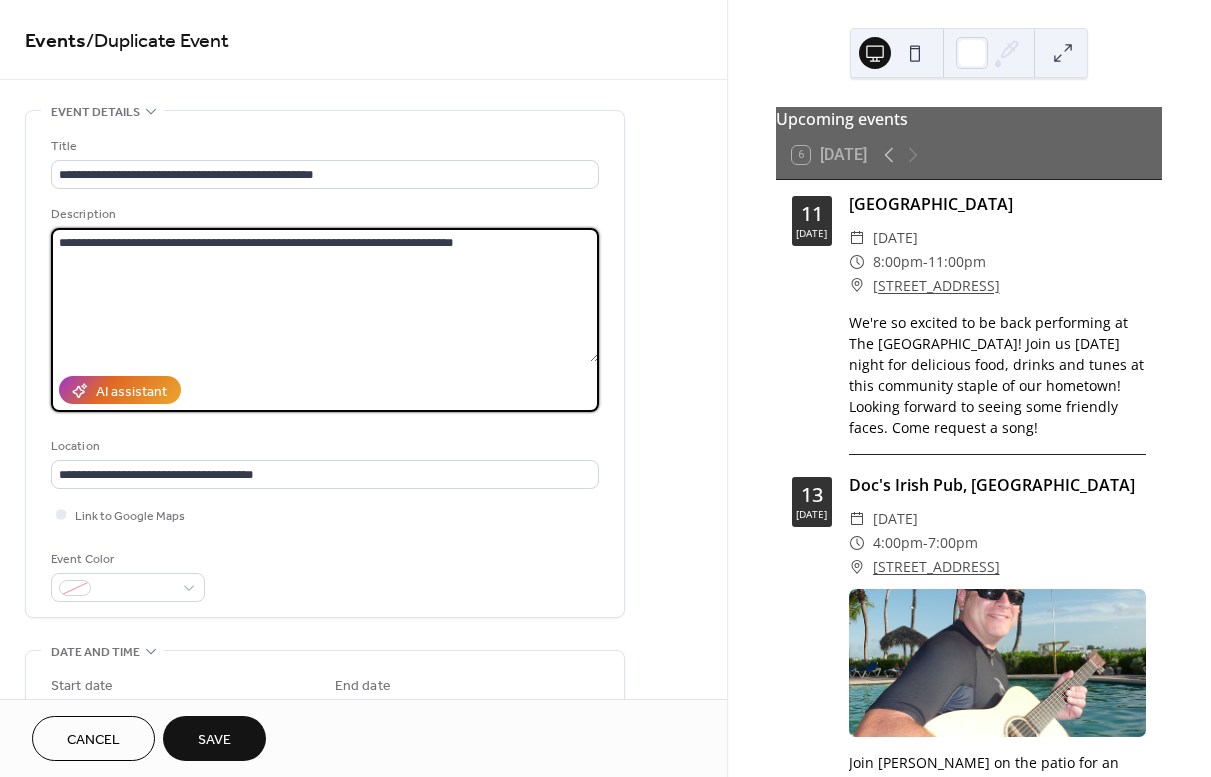 click on "**********" at bounding box center [325, 295] 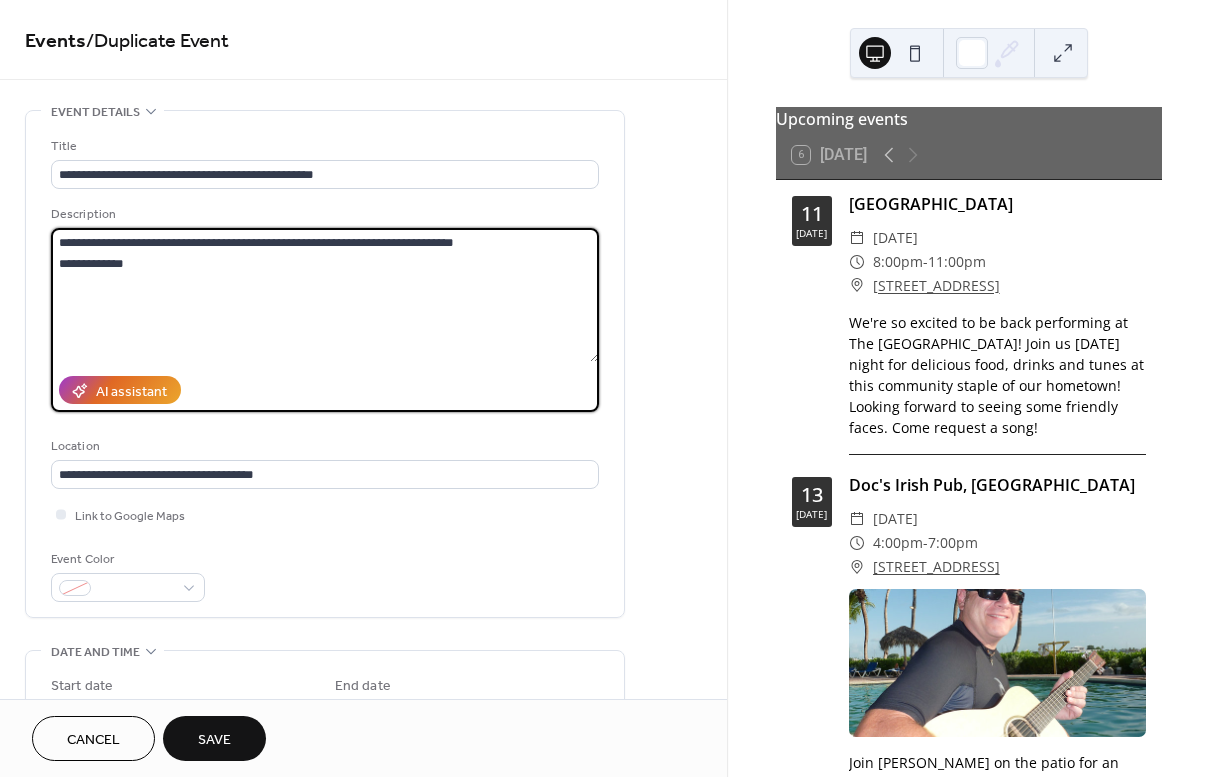 click on "**********" at bounding box center (325, 295) 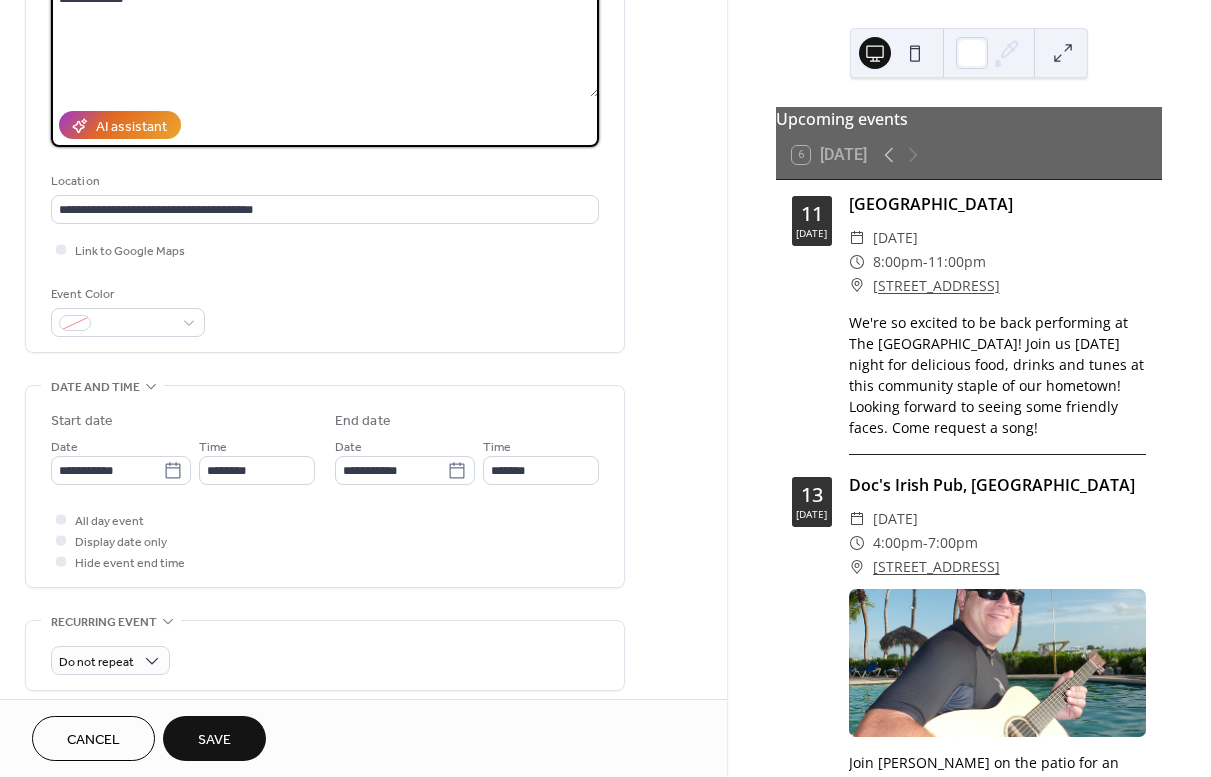 scroll, scrollTop: 286, scrollLeft: 0, axis: vertical 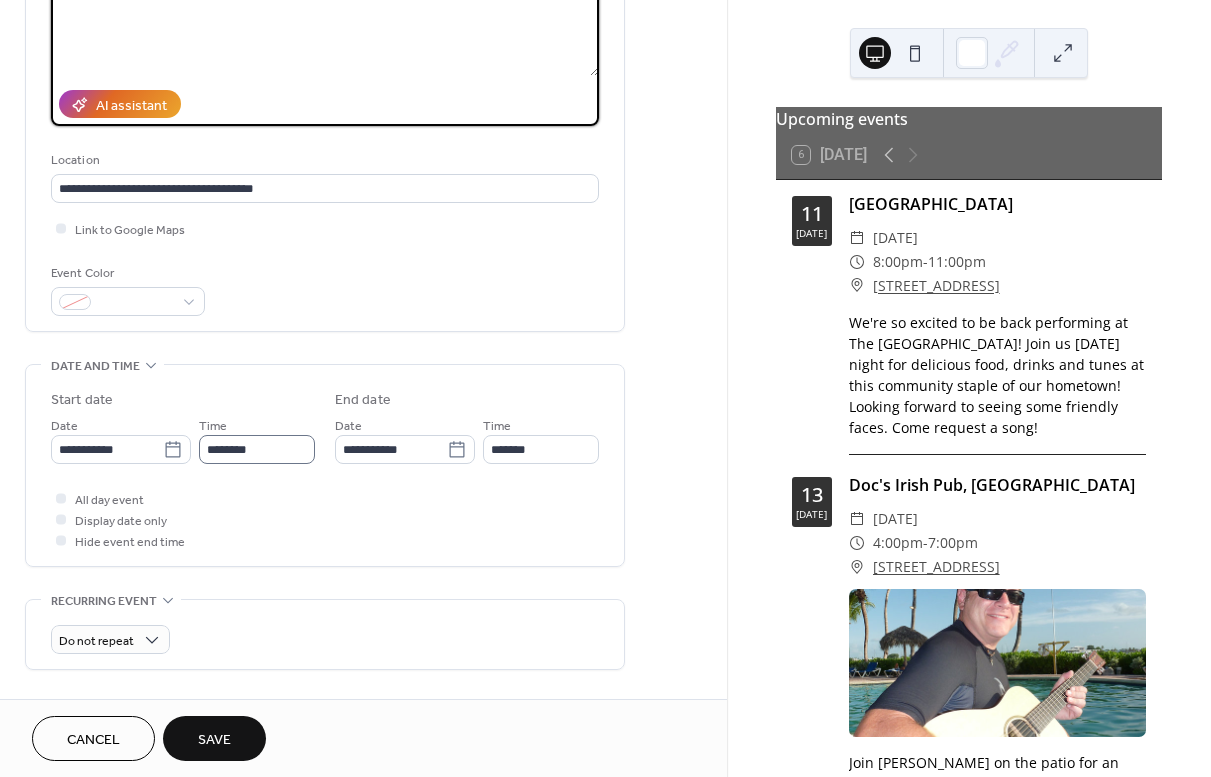 type on "**********" 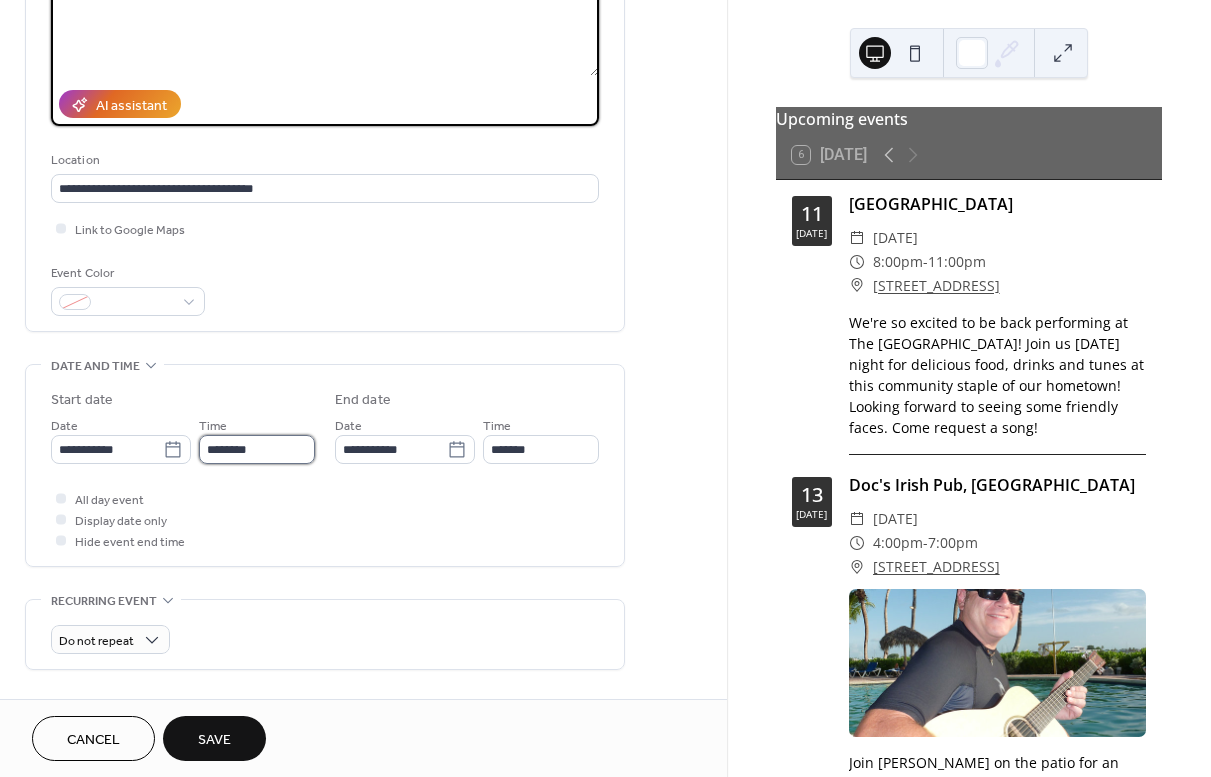 click on "********" at bounding box center (257, 449) 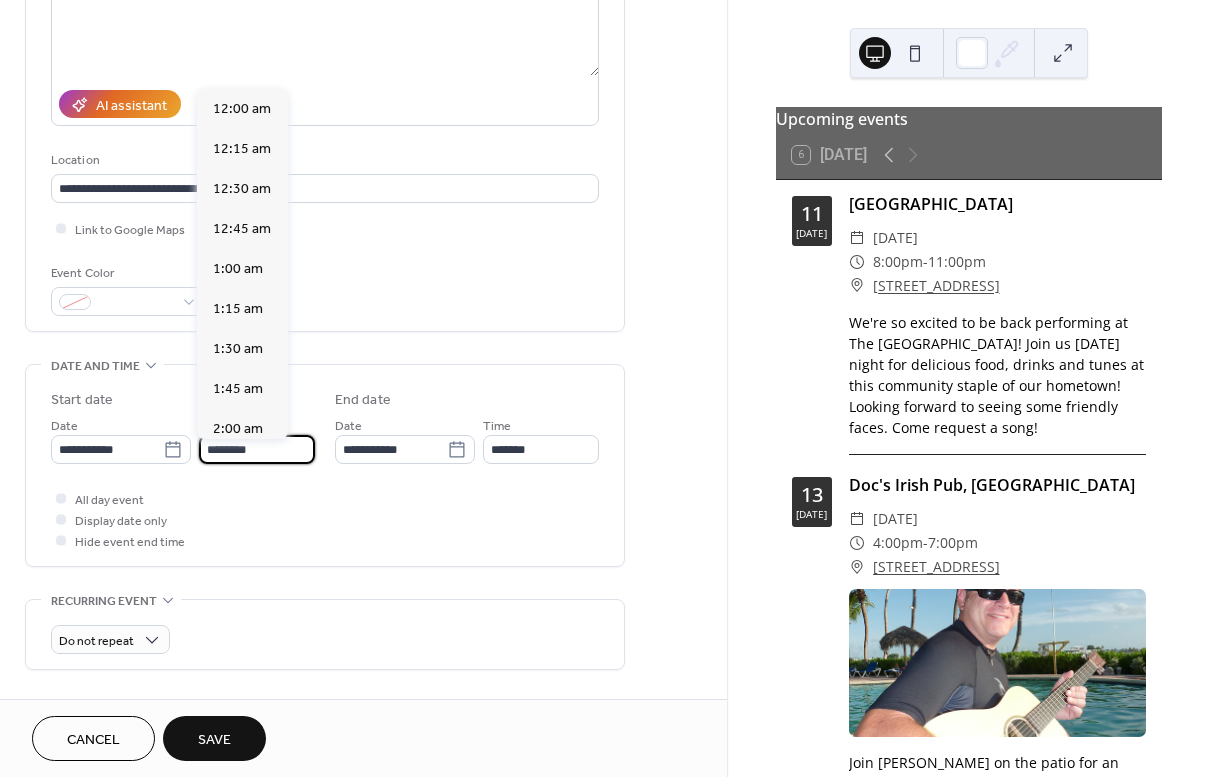 scroll, scrollTop: 1760, scrollLeft: 0, axis: vertical 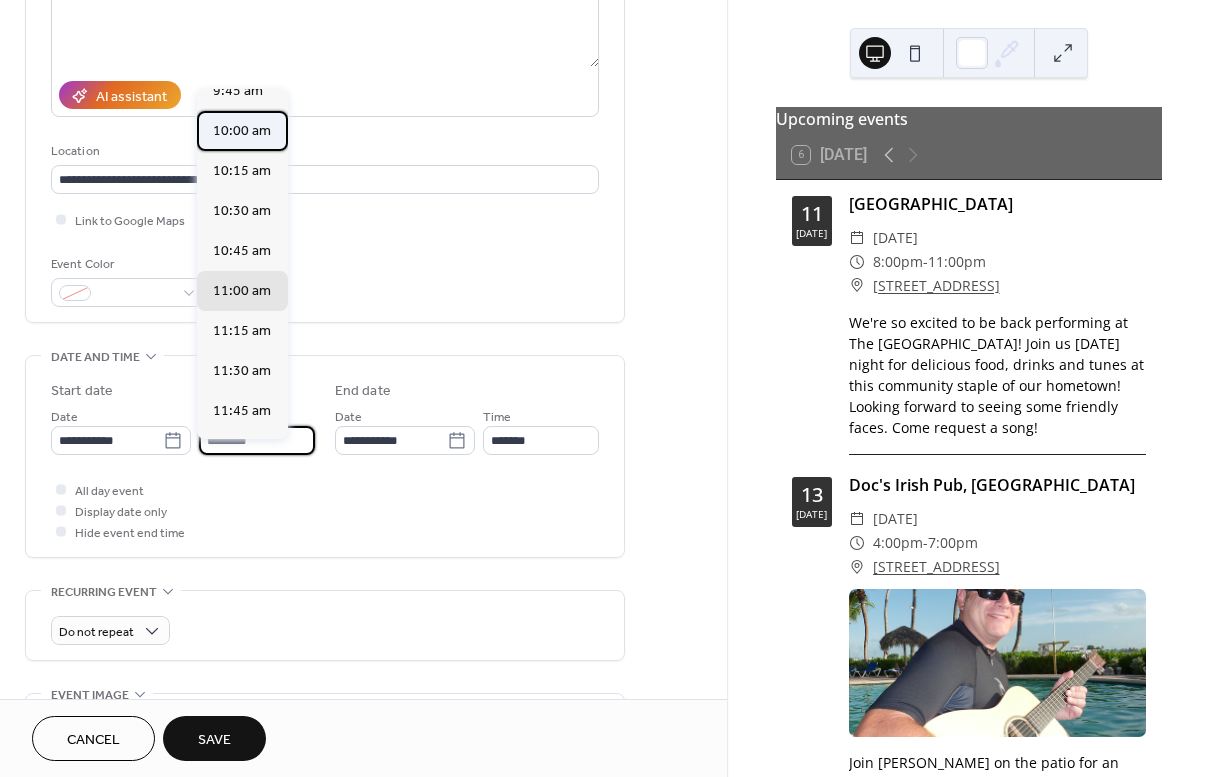 click on "10:00 am" at bounding box center (242, 131) 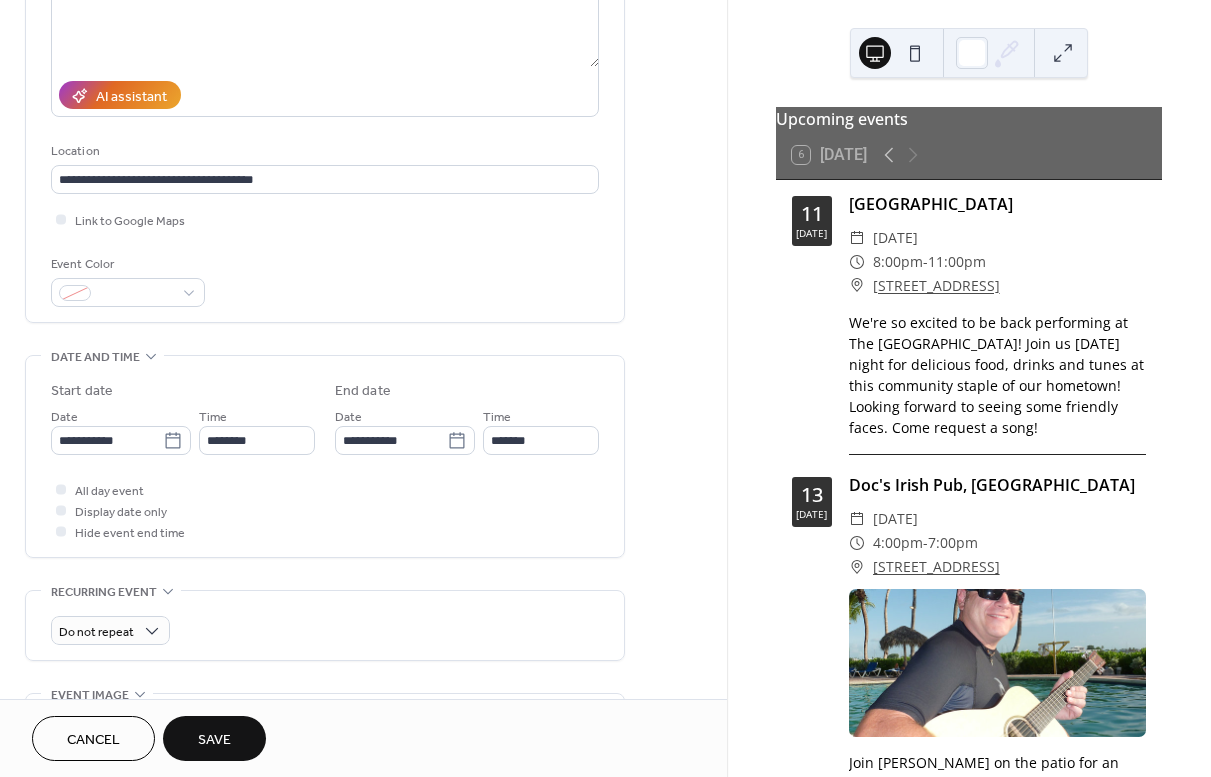 type on "*******" 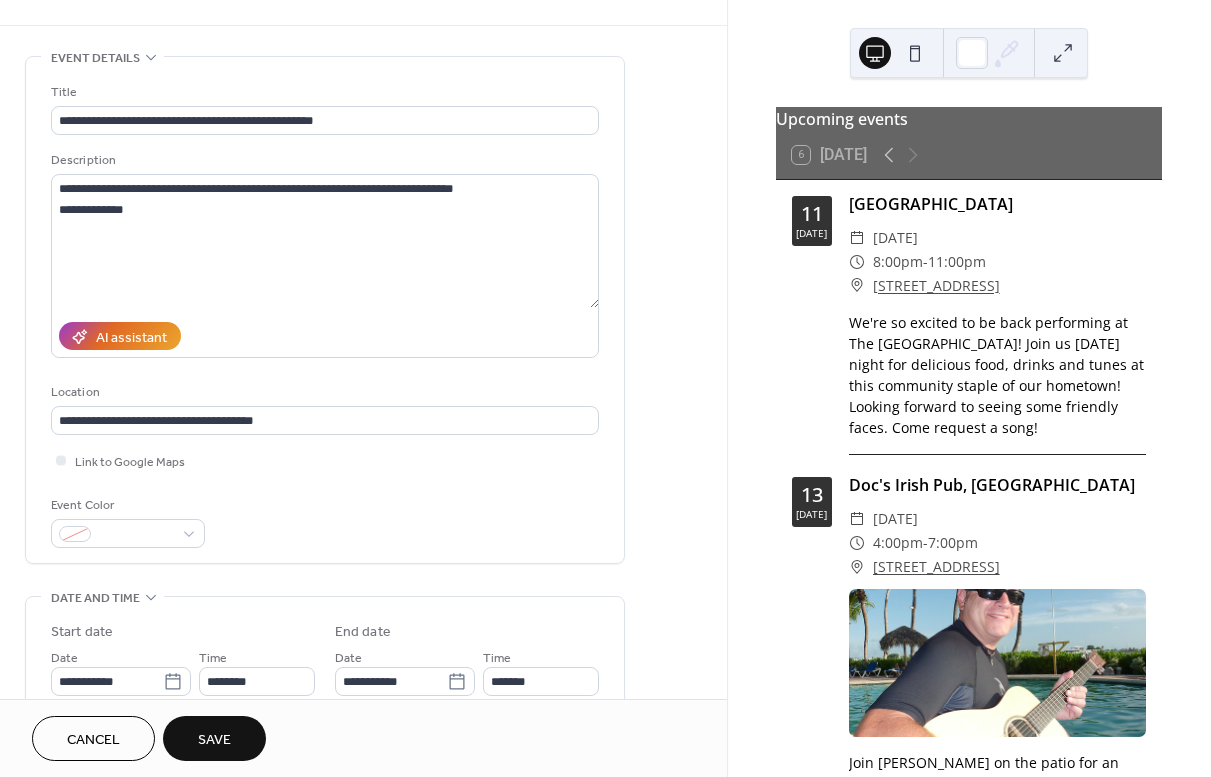 scroll, scrollTop: 21, scrollLeft: 0, axis: vertical 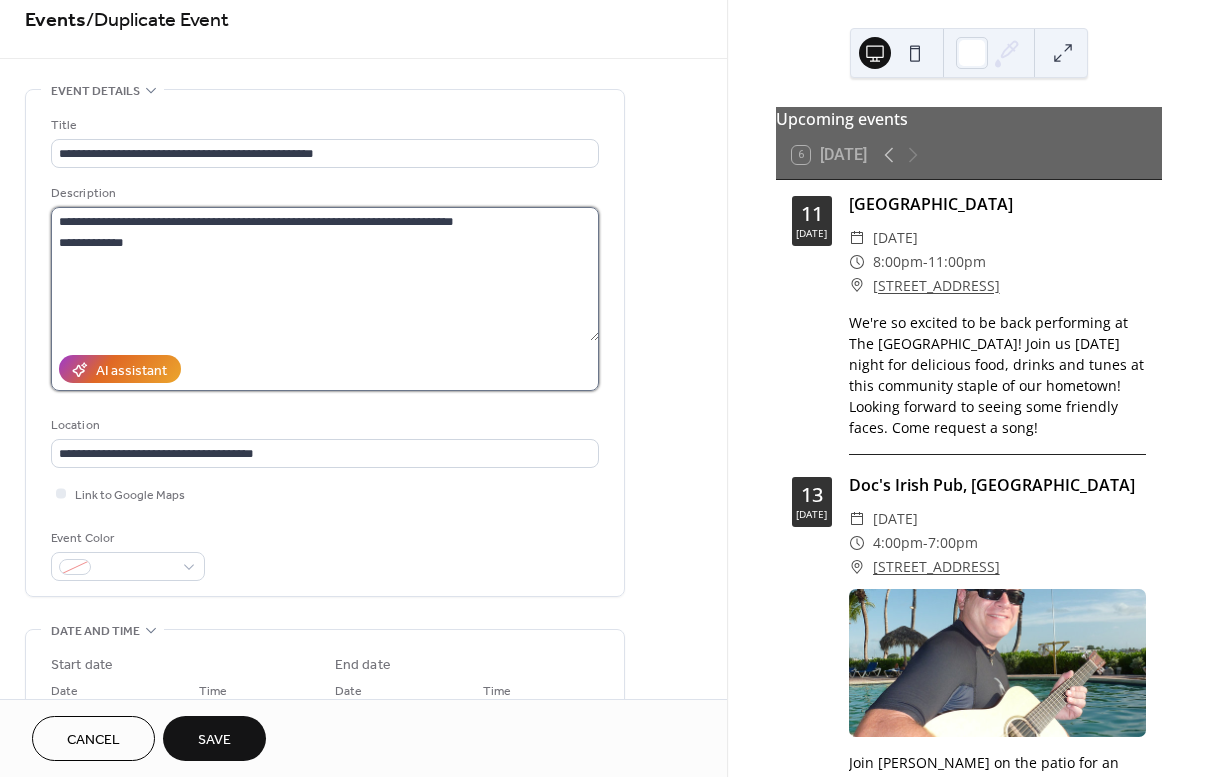 click on "**********" at bounding box center (325, 274) 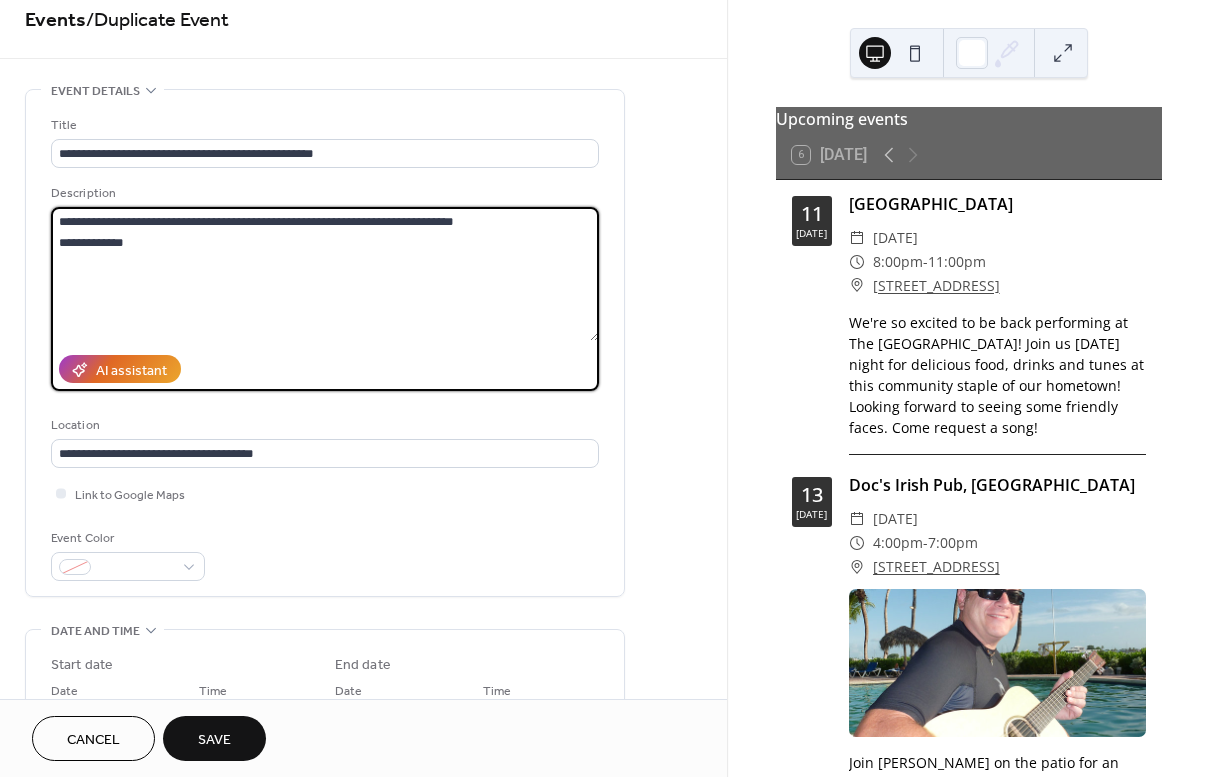 click on "**********" at bounding box center (325, 274) 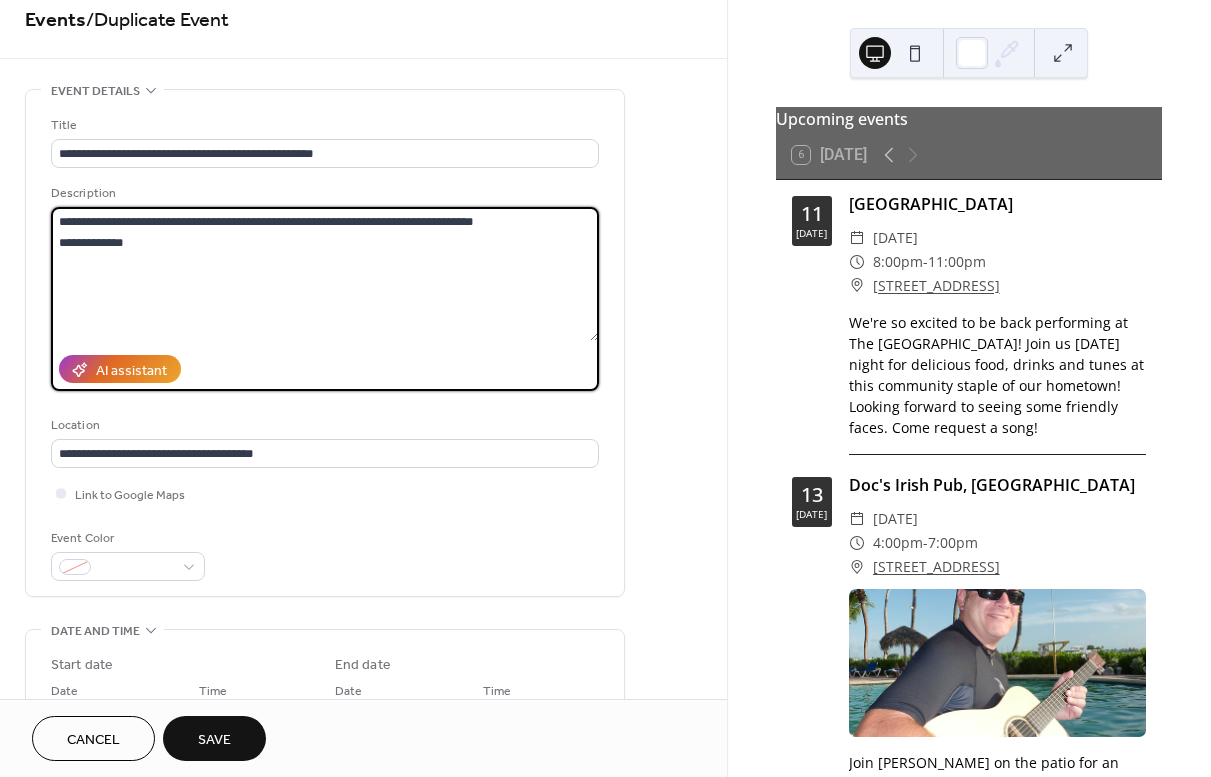 click on "**********" at bounding box center [325, 274] 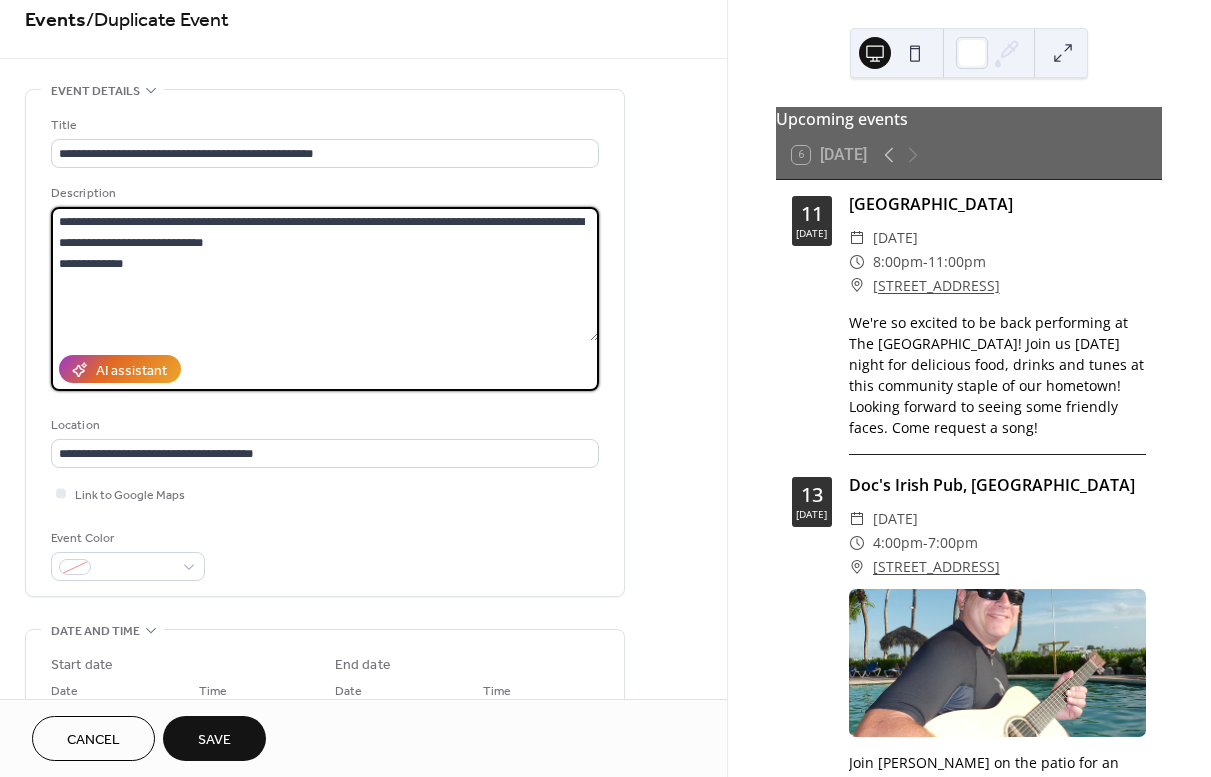 scroll, scrollTop: 17, scrollLeft: 0, axis: vertical 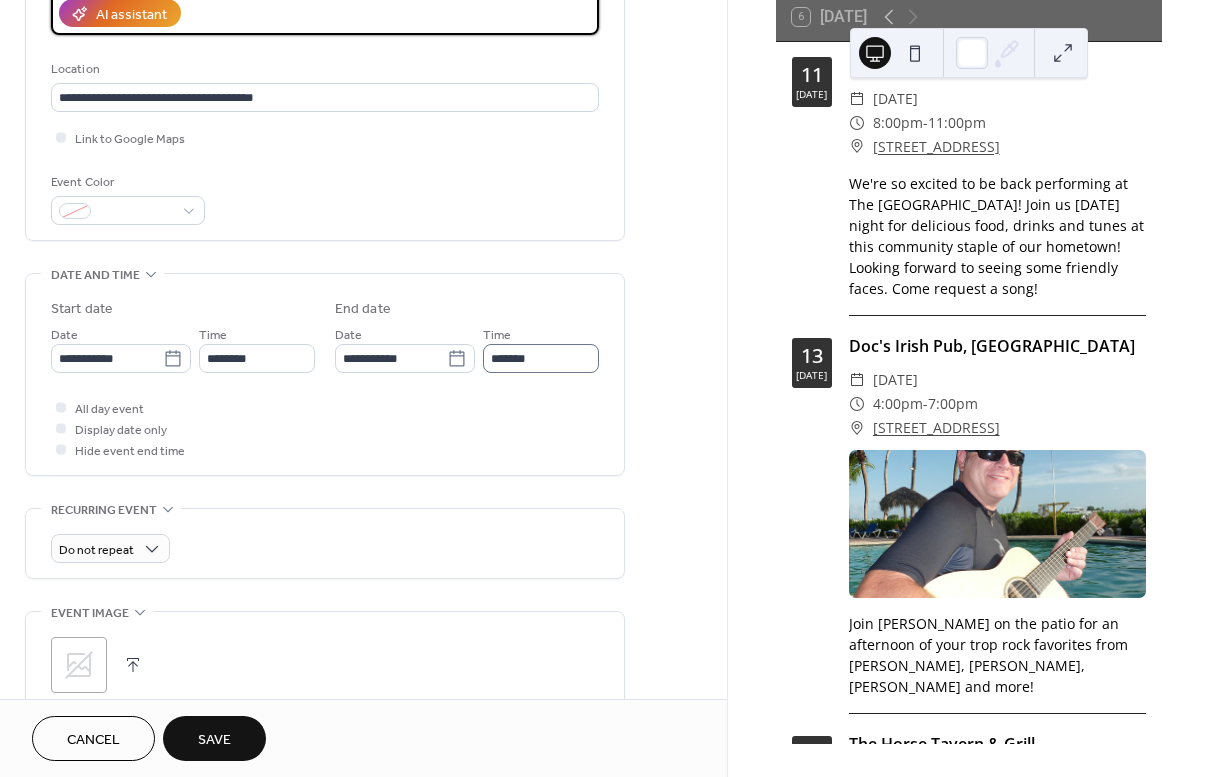 type on "**********" 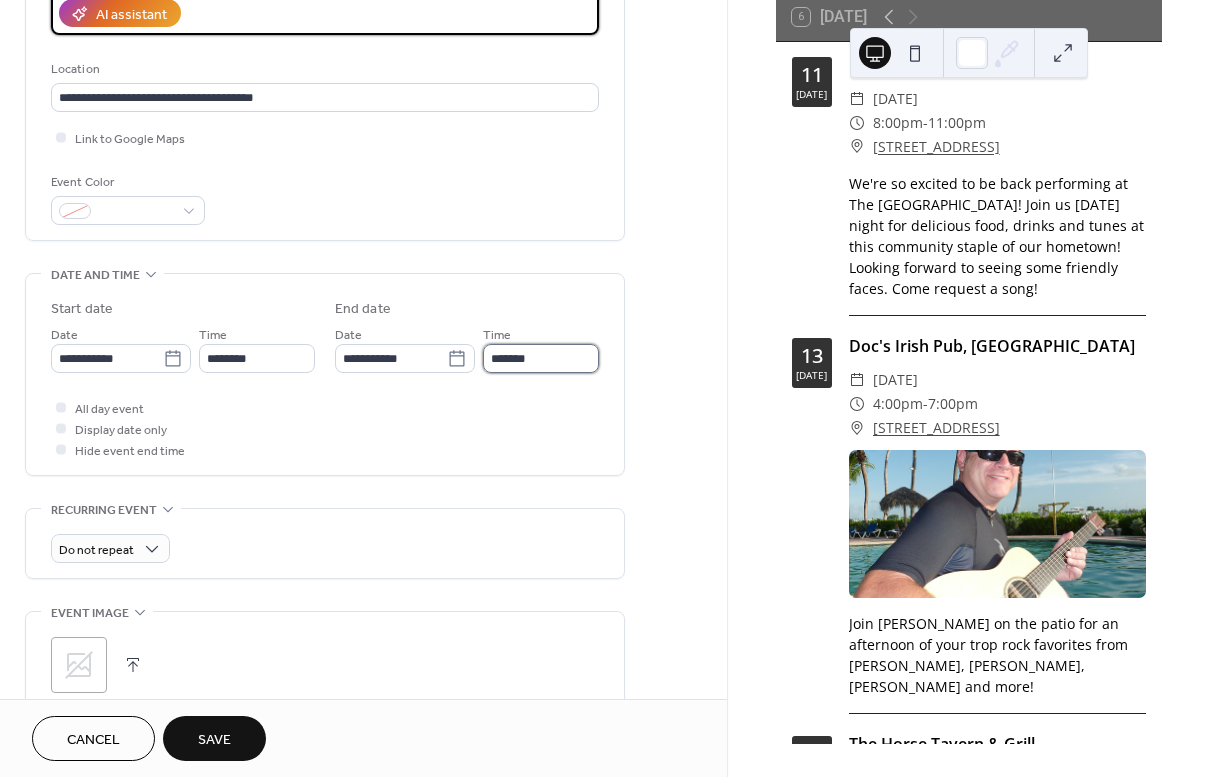 click on "*******" at bounding box center (541, 358) 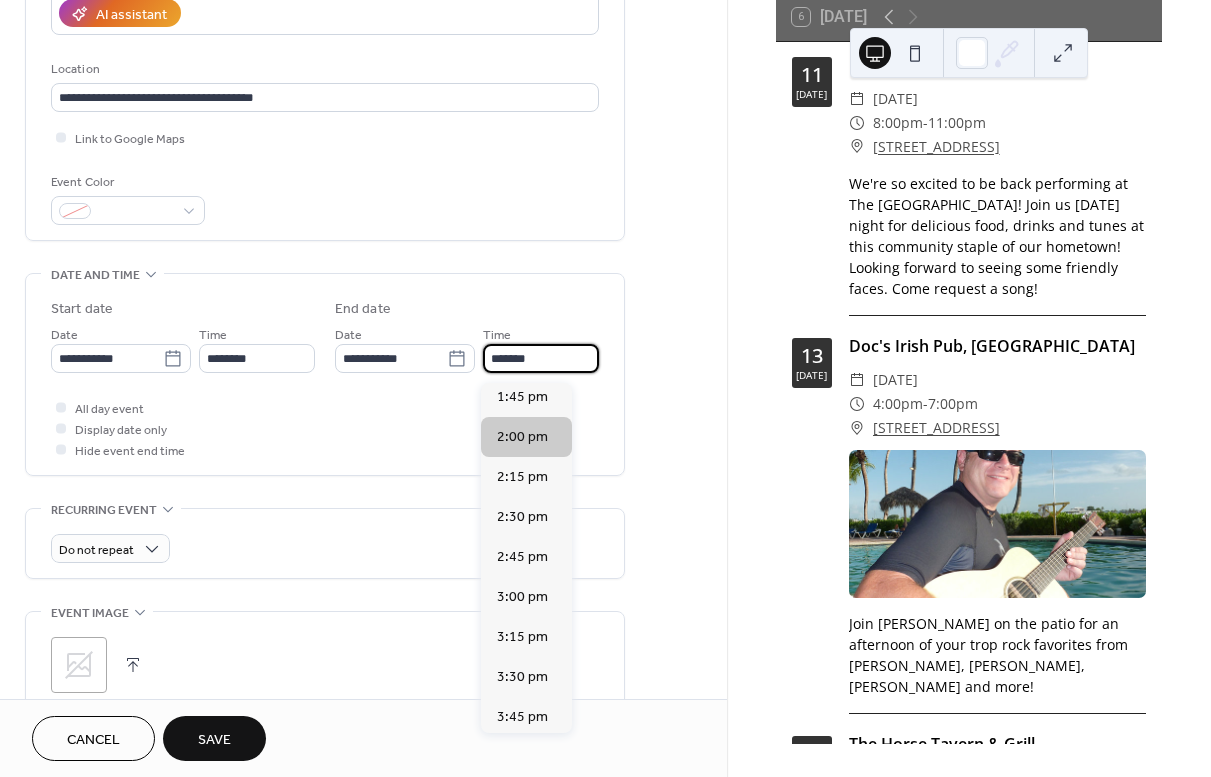 scroll, scrollTop: 588, scrollLeft: 0, axis: vertical 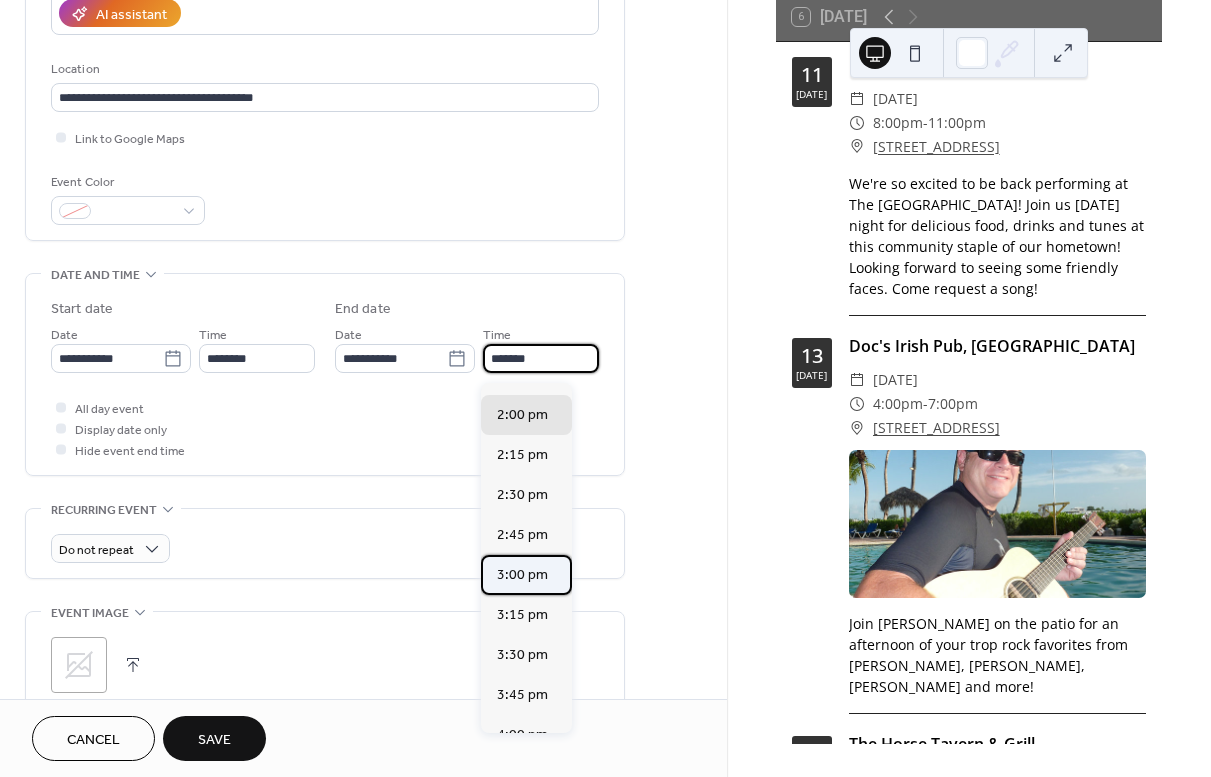 click on "3:00 pm" at bounding box center (522, 575) 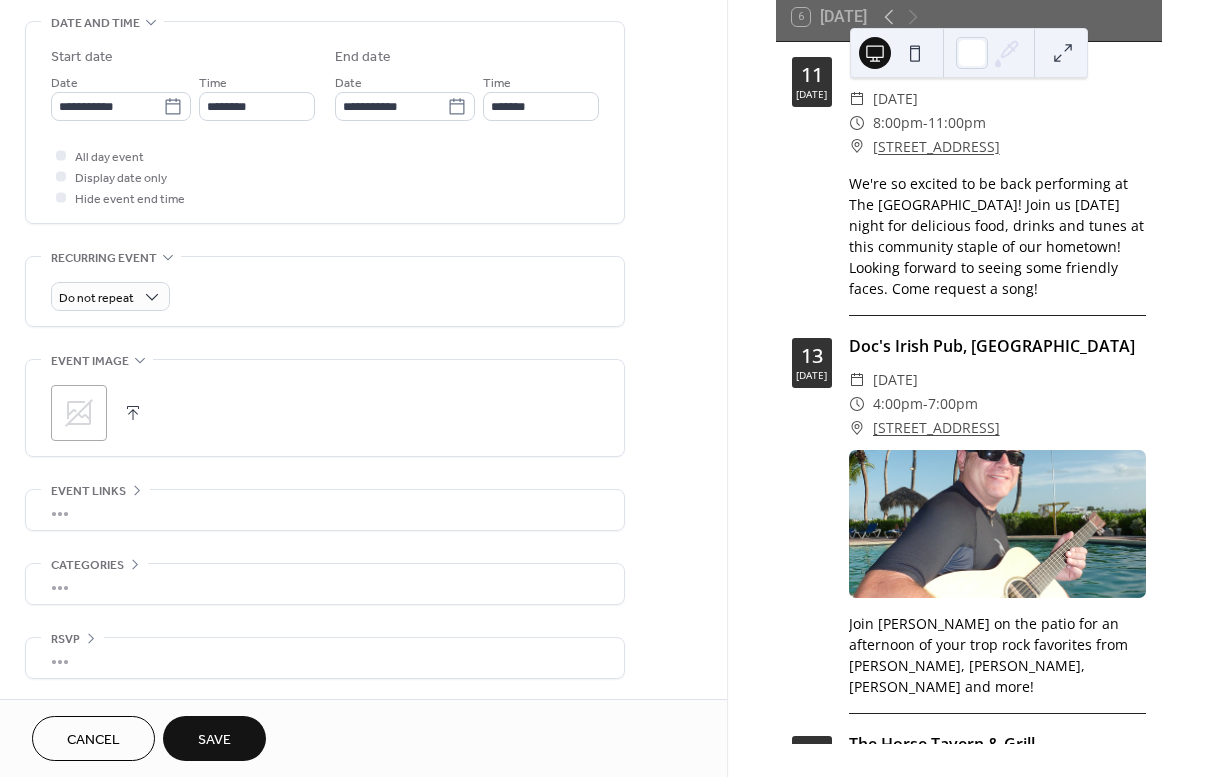 scroll, scrollTop: 635, scrollLeft: 0, axis: vertical 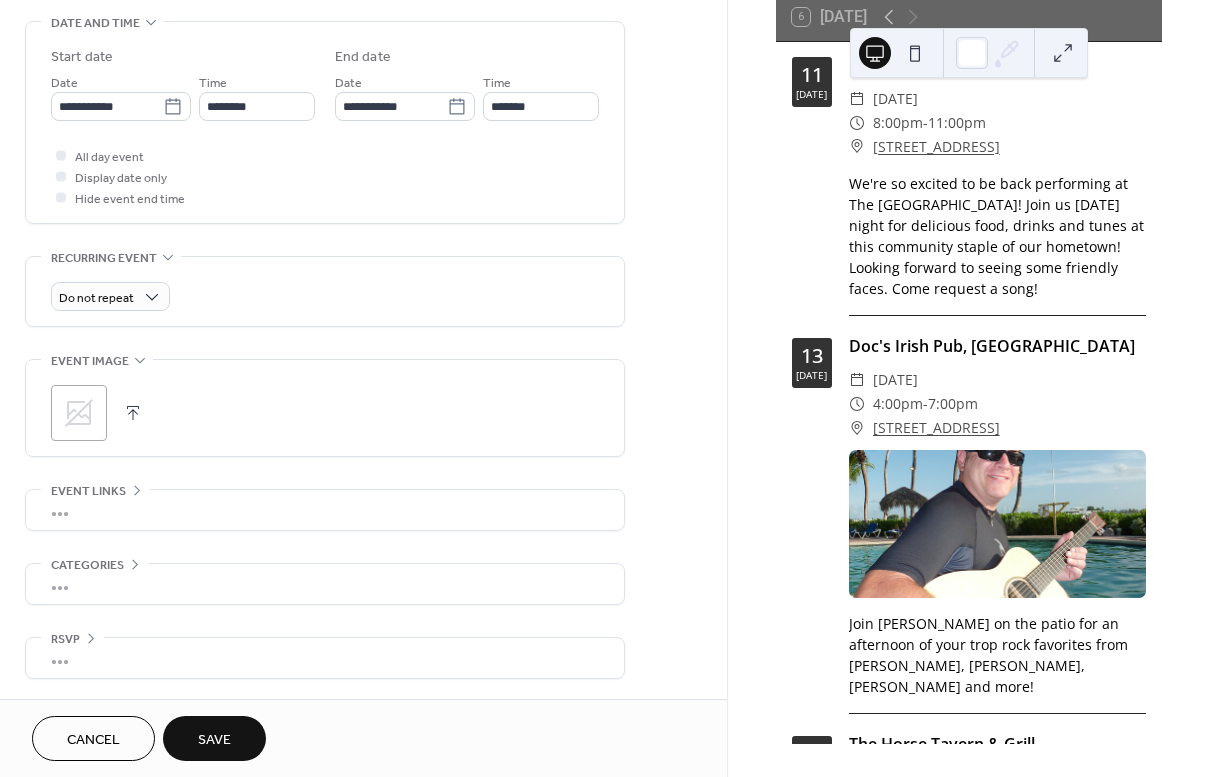 click on "•••" at bounding box center (325, 510) 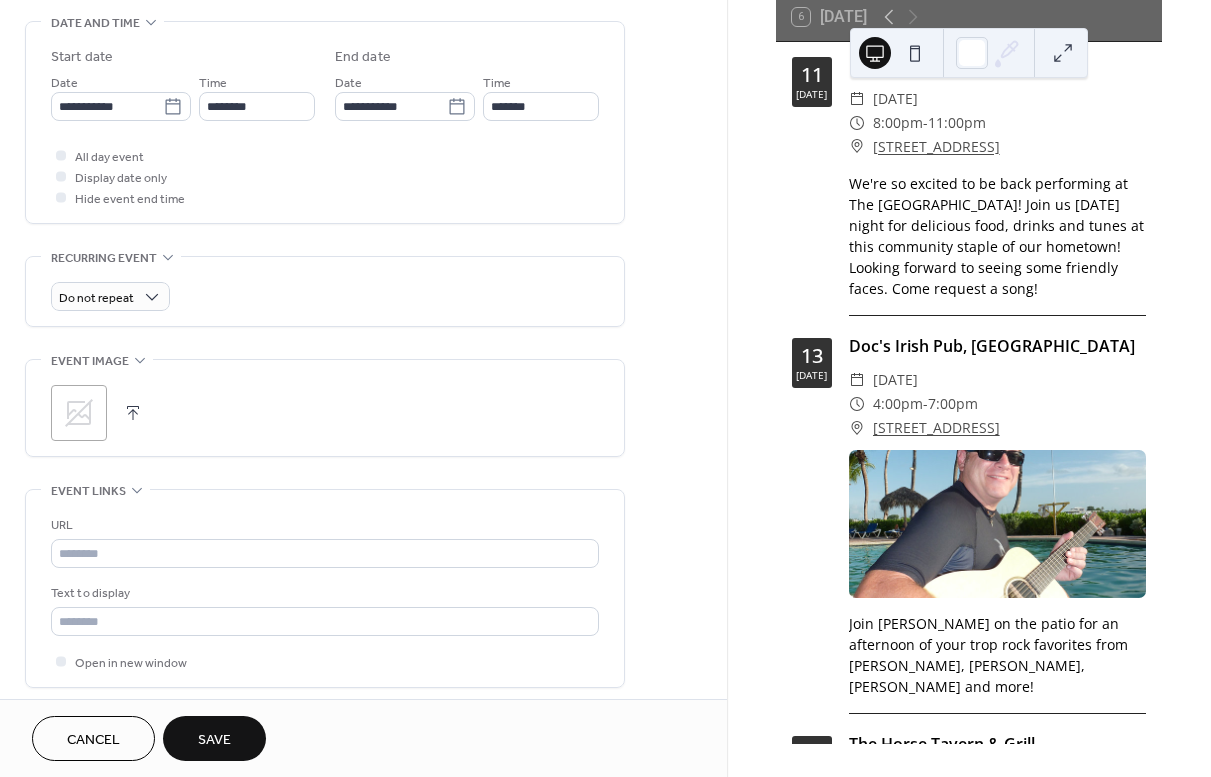 scroll, scrollTop: 634, scrollLeft: 0, axis: vertical 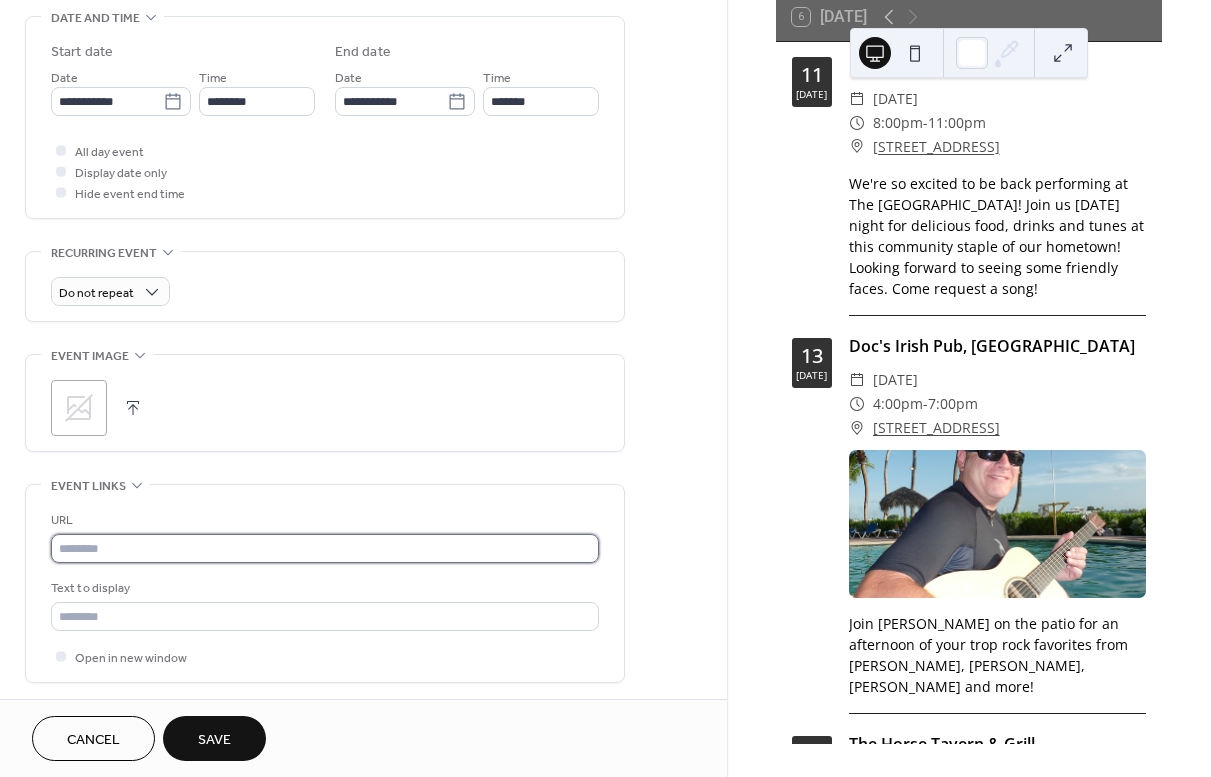 click at bounding box center [325, 548] 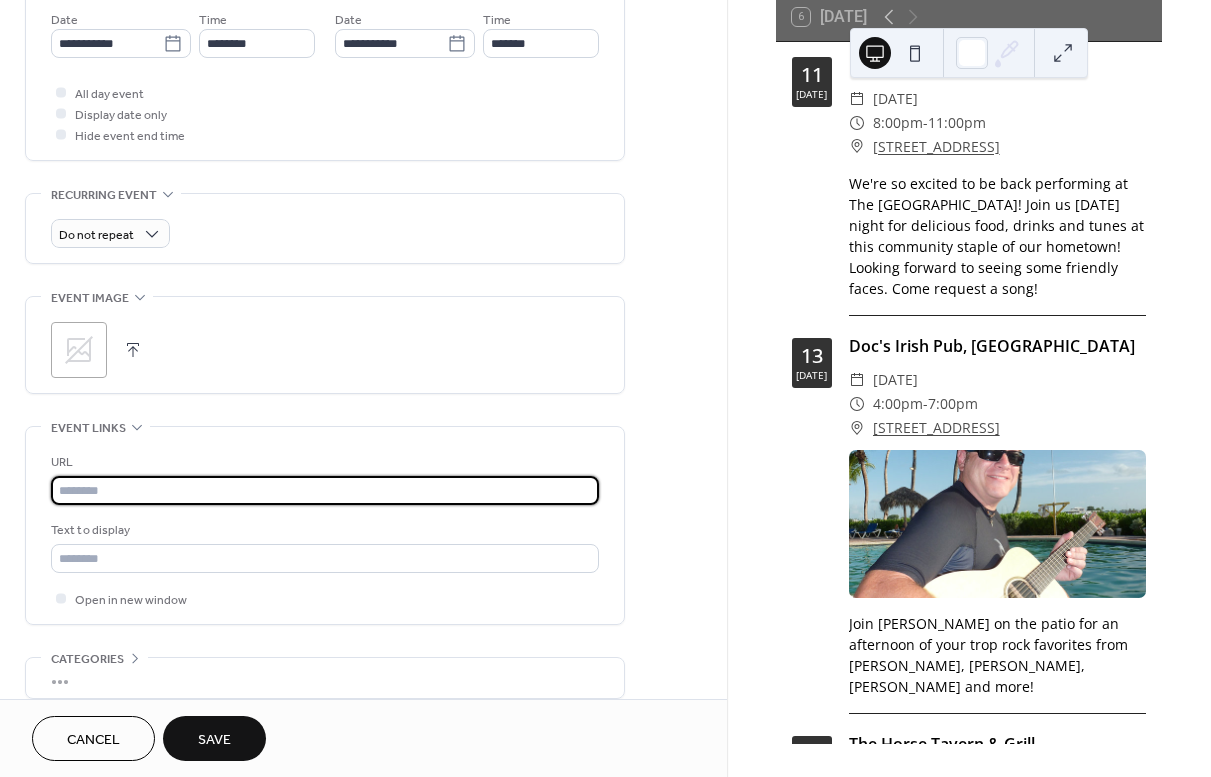 scroll, scrollTop: 721, scrollLeft: 0, axis: vertical 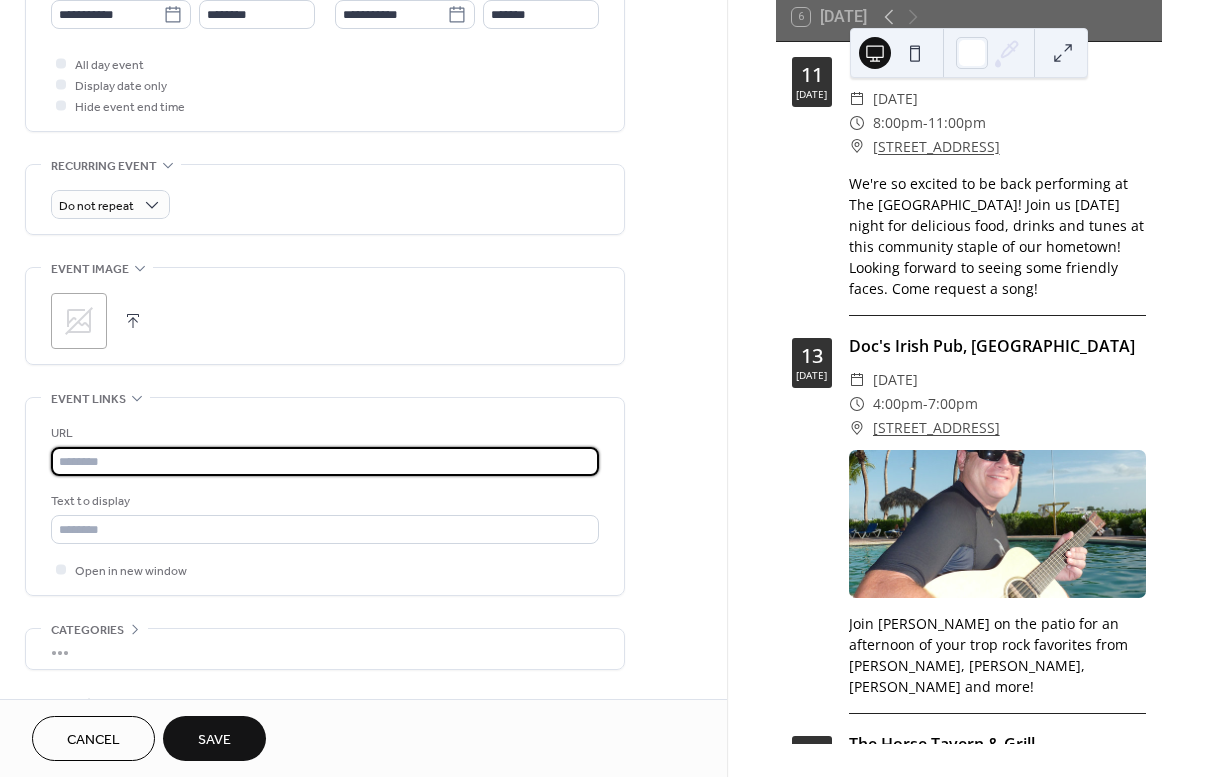 click at bounding box center [325, 461] 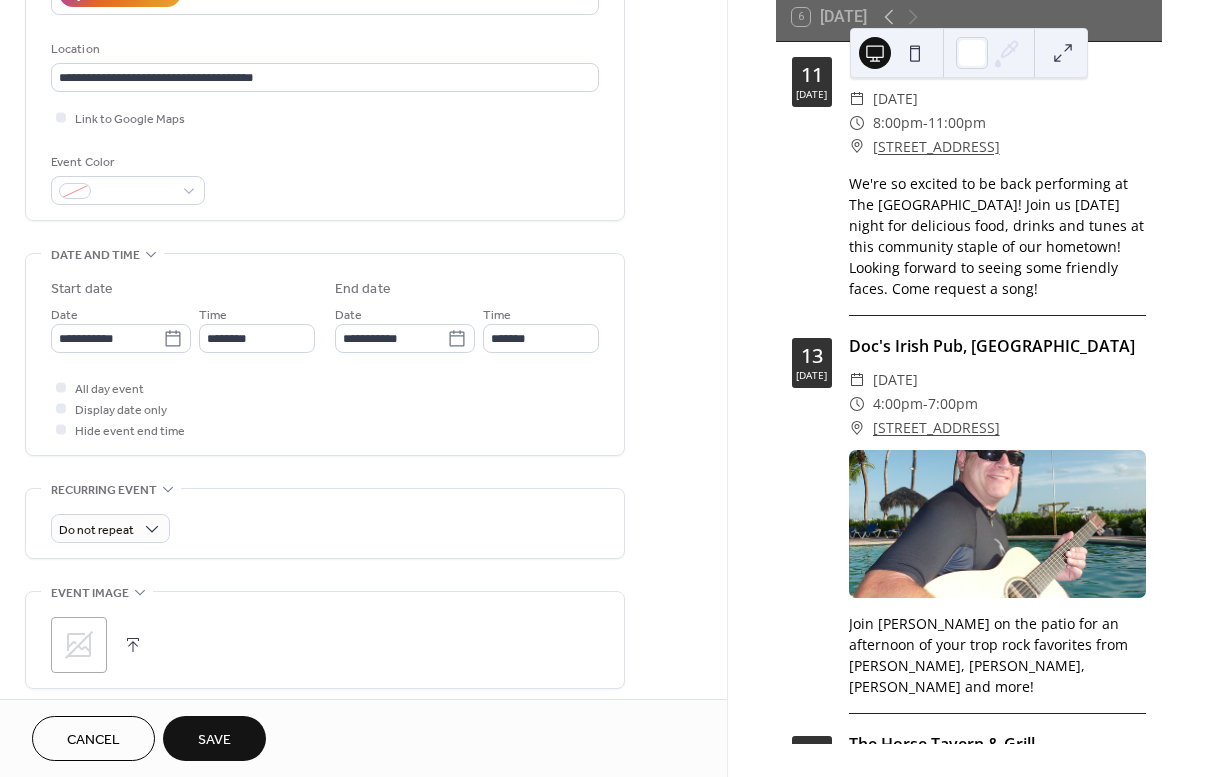 scroll, scrollTop: 292, scrollLeft: 0, axis: vertical 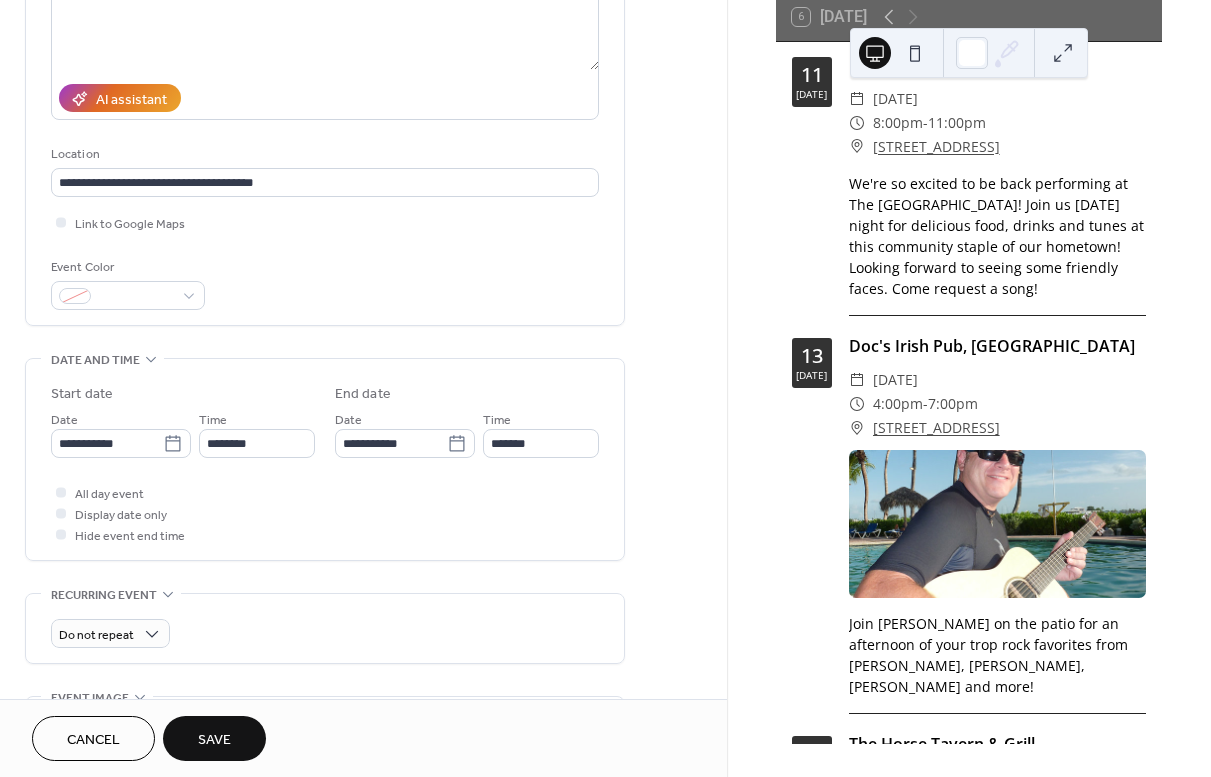 click on "Save" at bounding box center (214, 740) 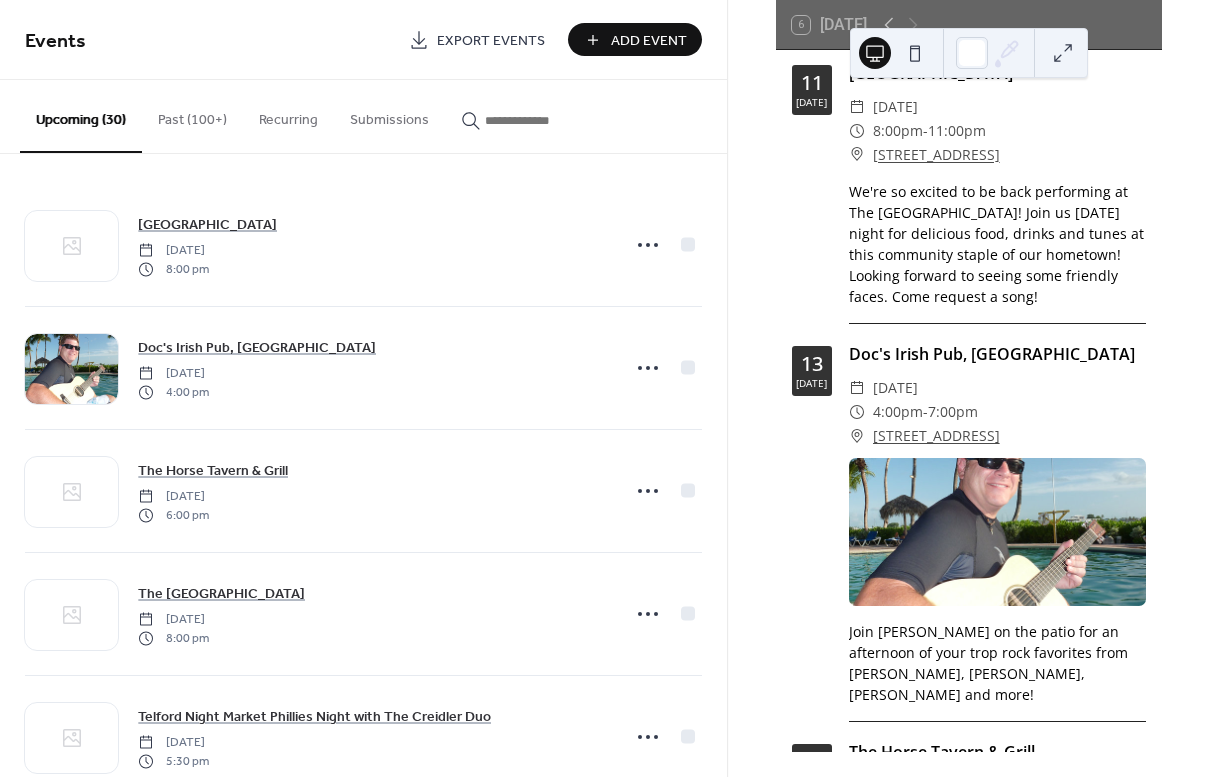 scroll, scrollTop: 0, scrollLeft: 0, axis: both 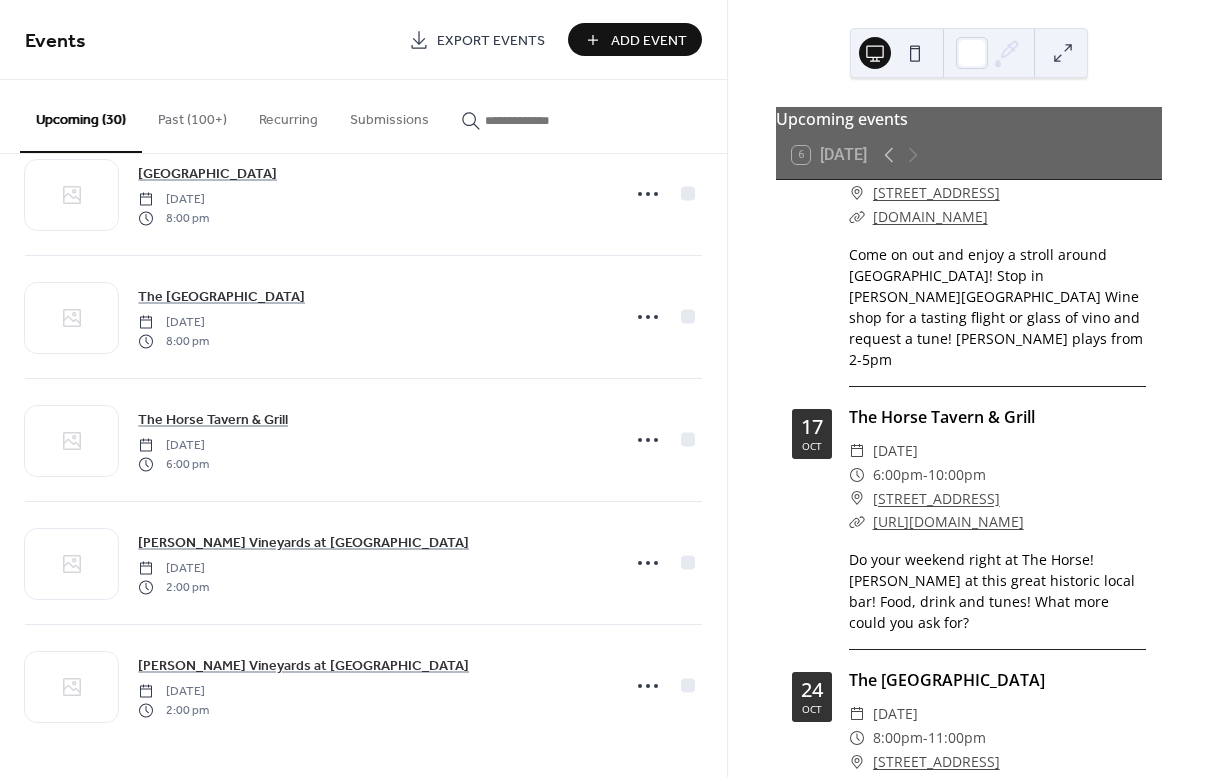 click on "Past  (100+)" at bounding box center (192, 115) 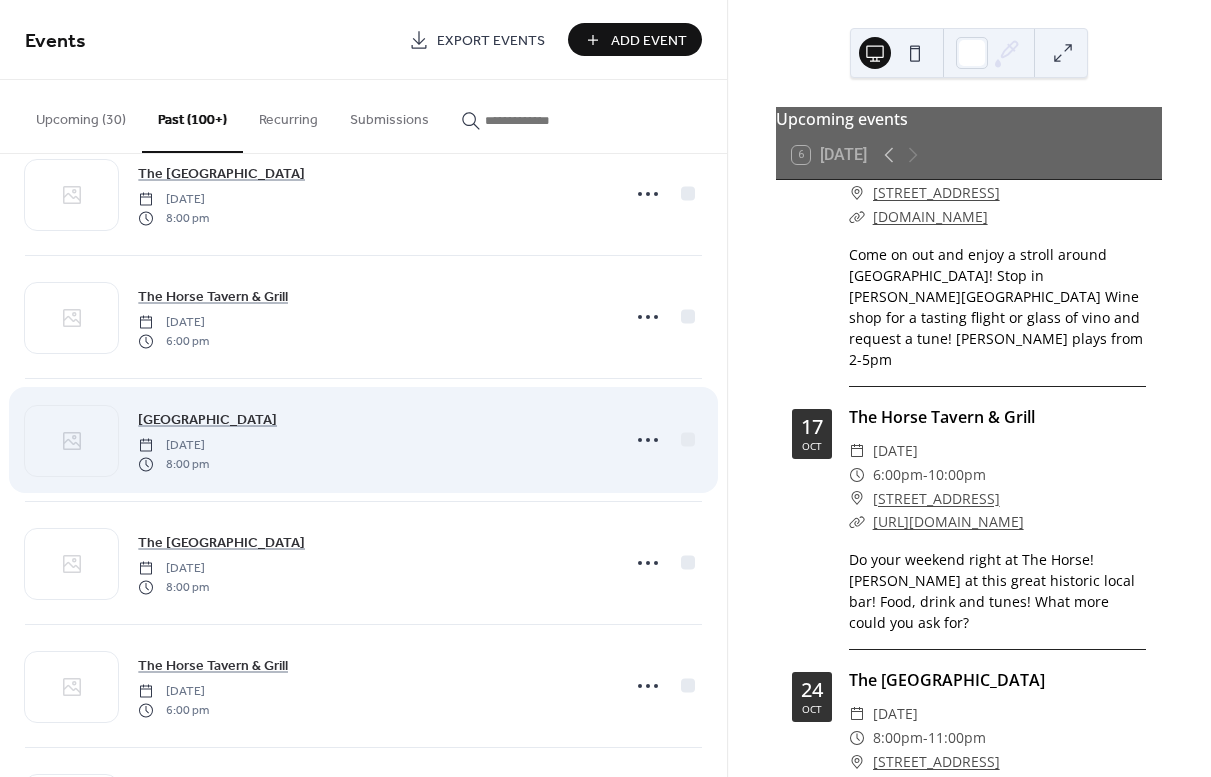scroll, scrollTop: 4356, scrollLeft: 0, axis: vertical 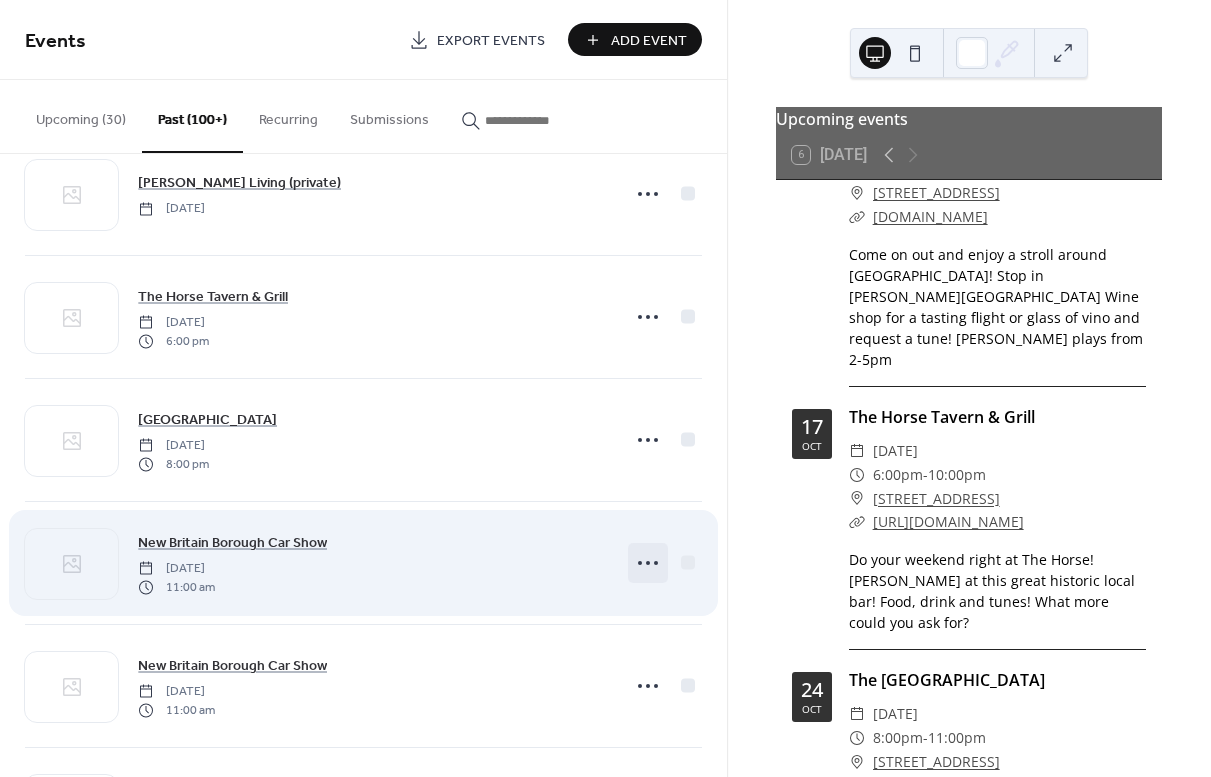 click 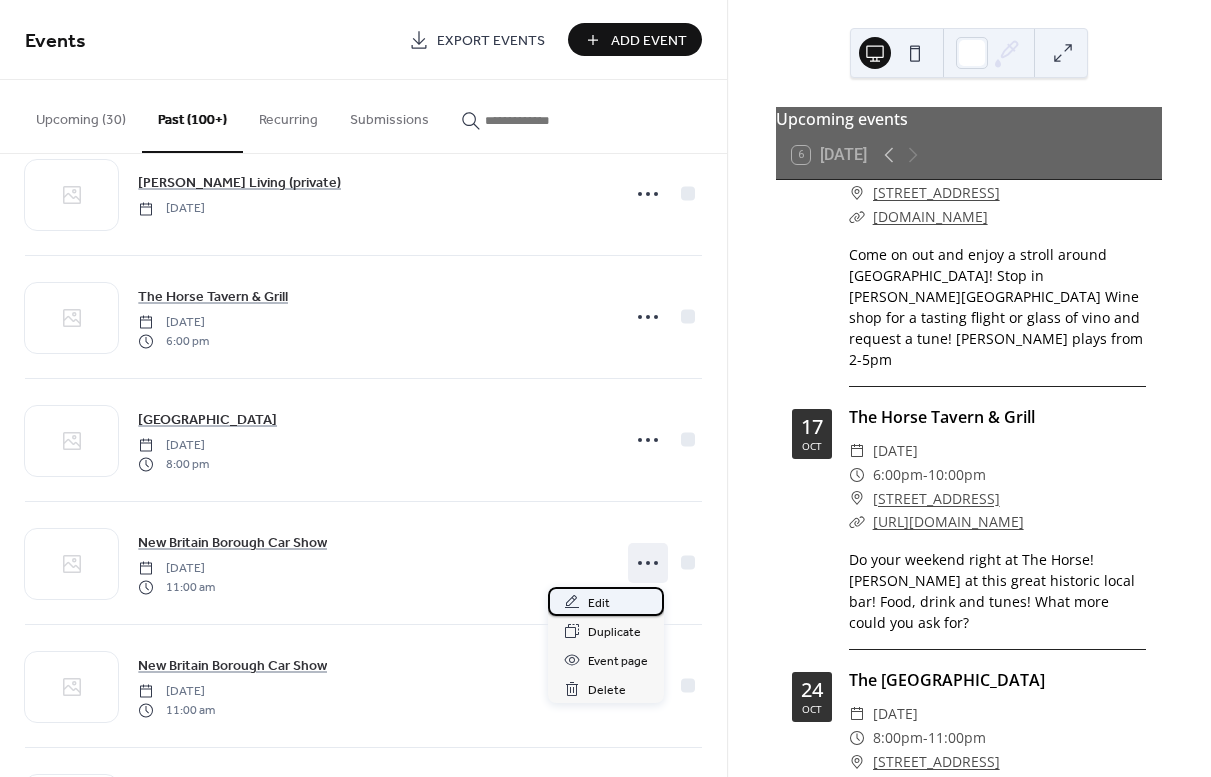click on "Edit" at bounding box center [599, 603] 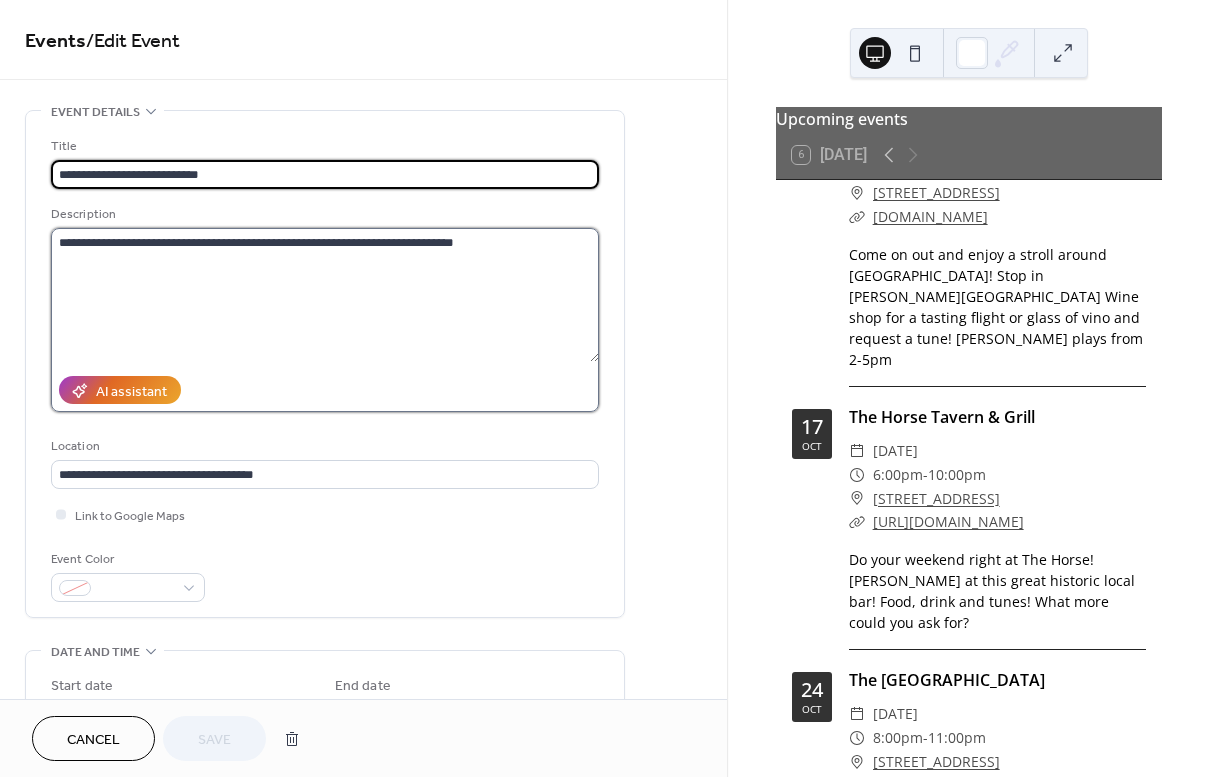 click on "**********" at bounding box center [325, 295] 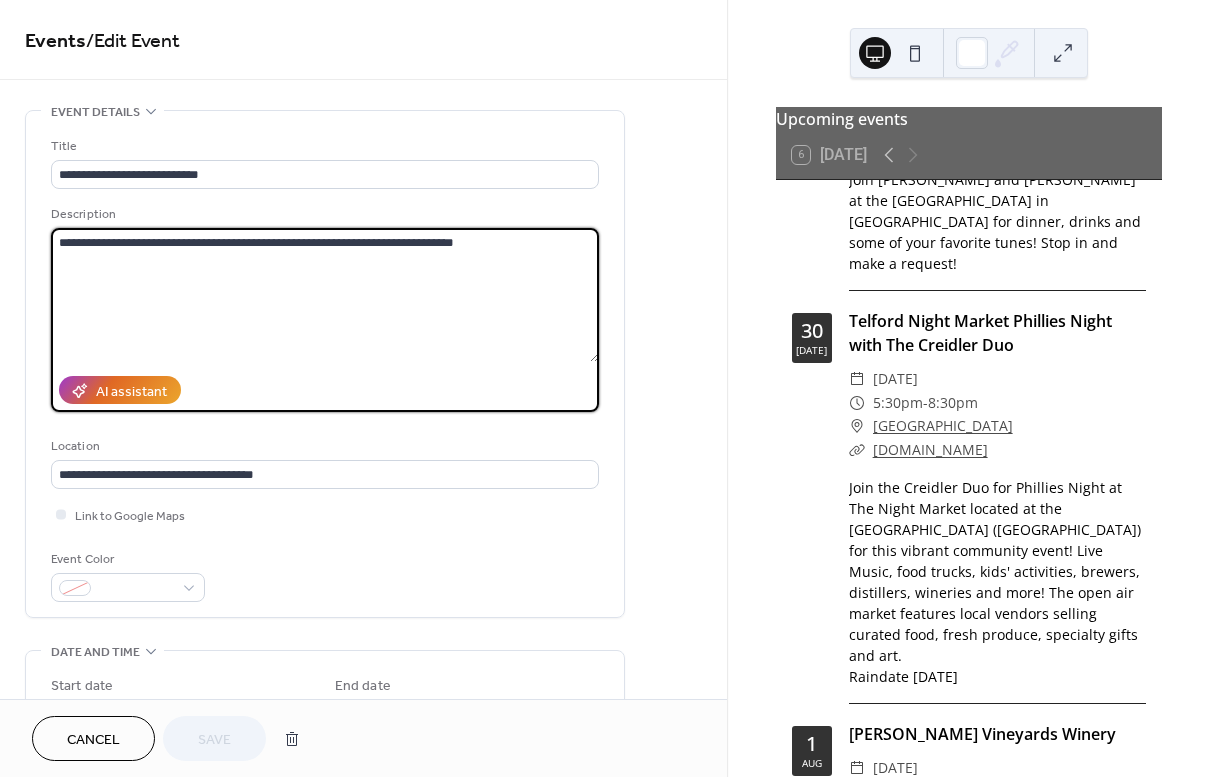 scroll, scrollTop: 0, scrollLeft: 0, axis: both 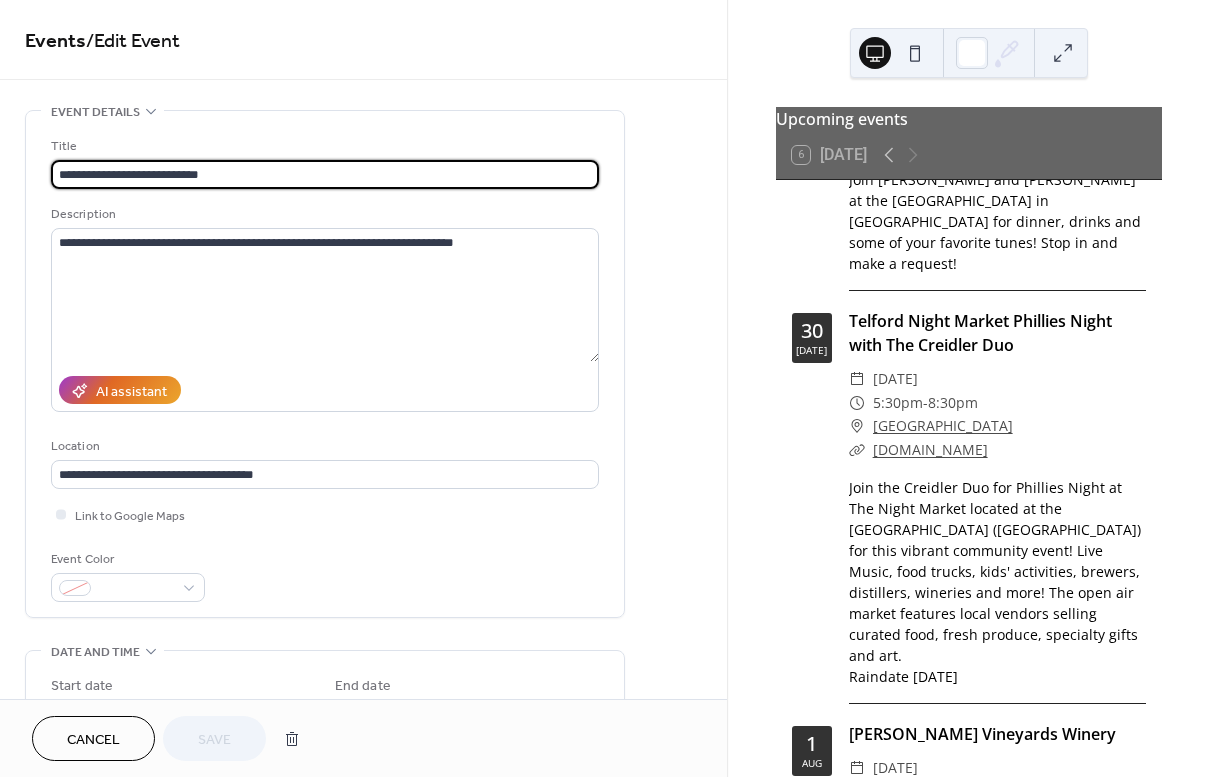 click on "**********" at bounding box center [325, 174] 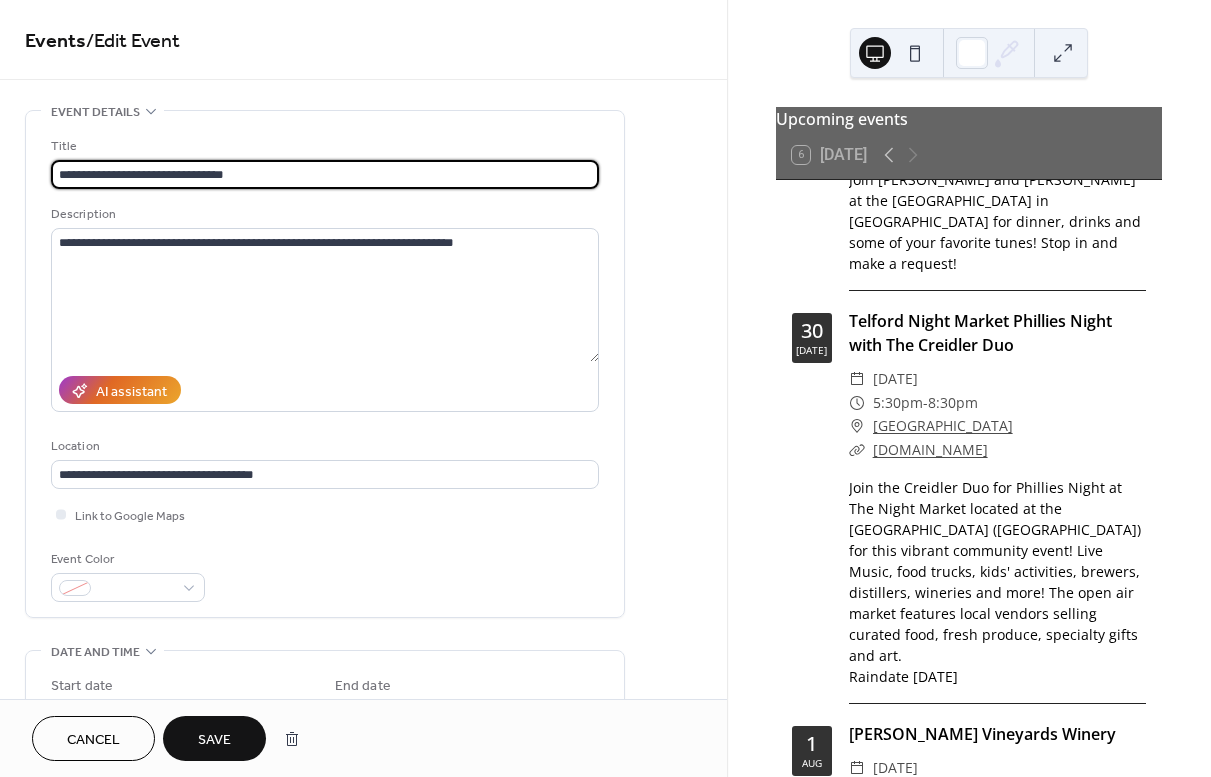 click on "**********" at bounding box center [325, 174] 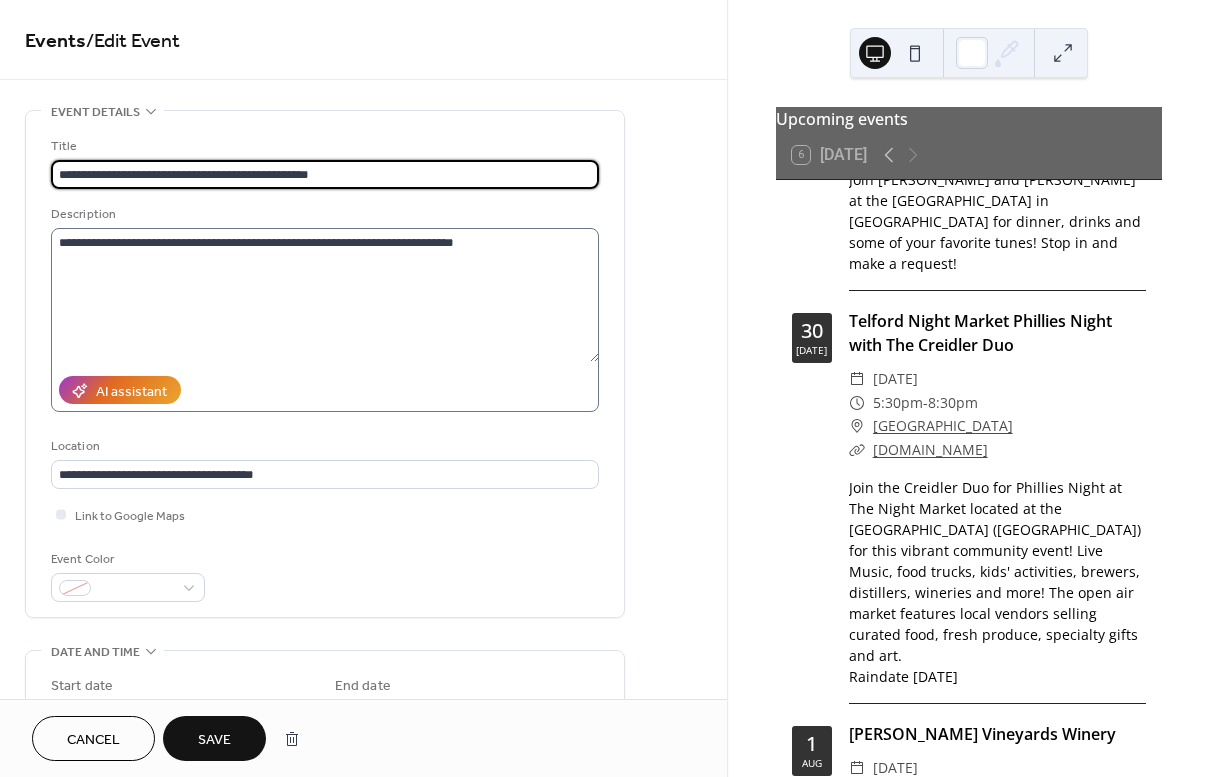 type on "**********" 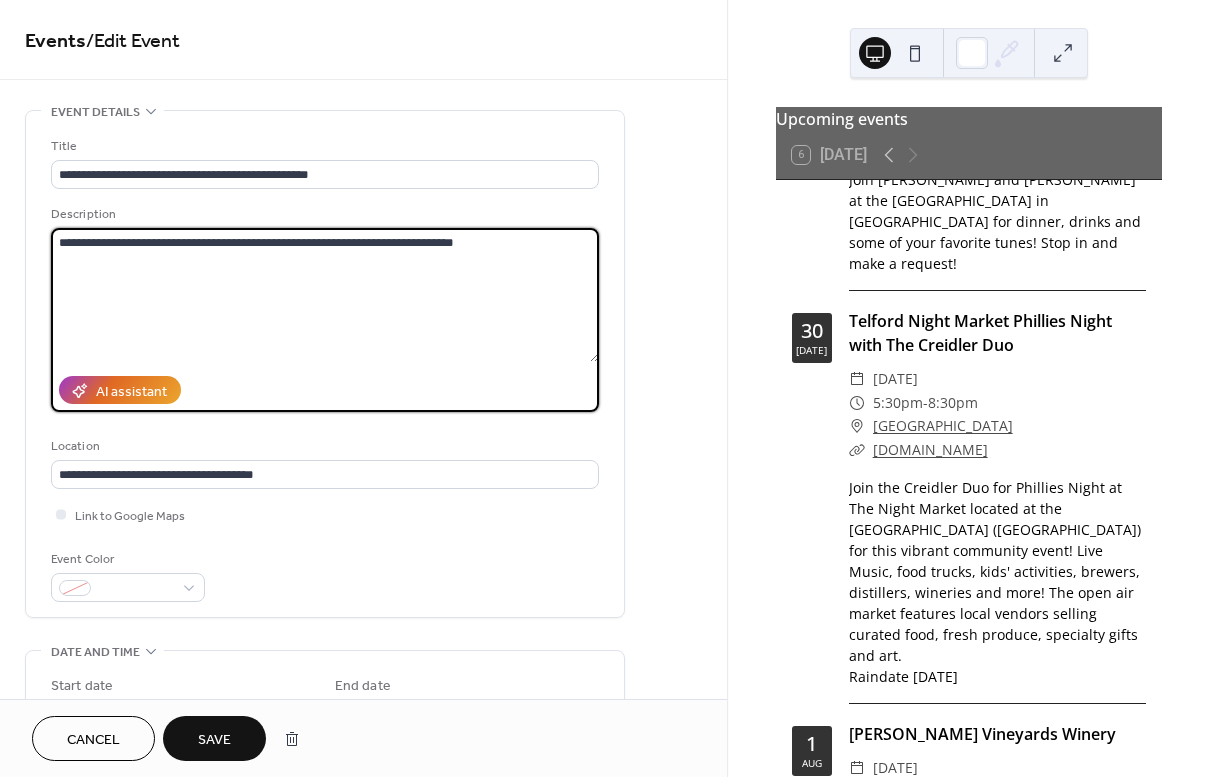 click on "**********" at bounding box center (325, 295) 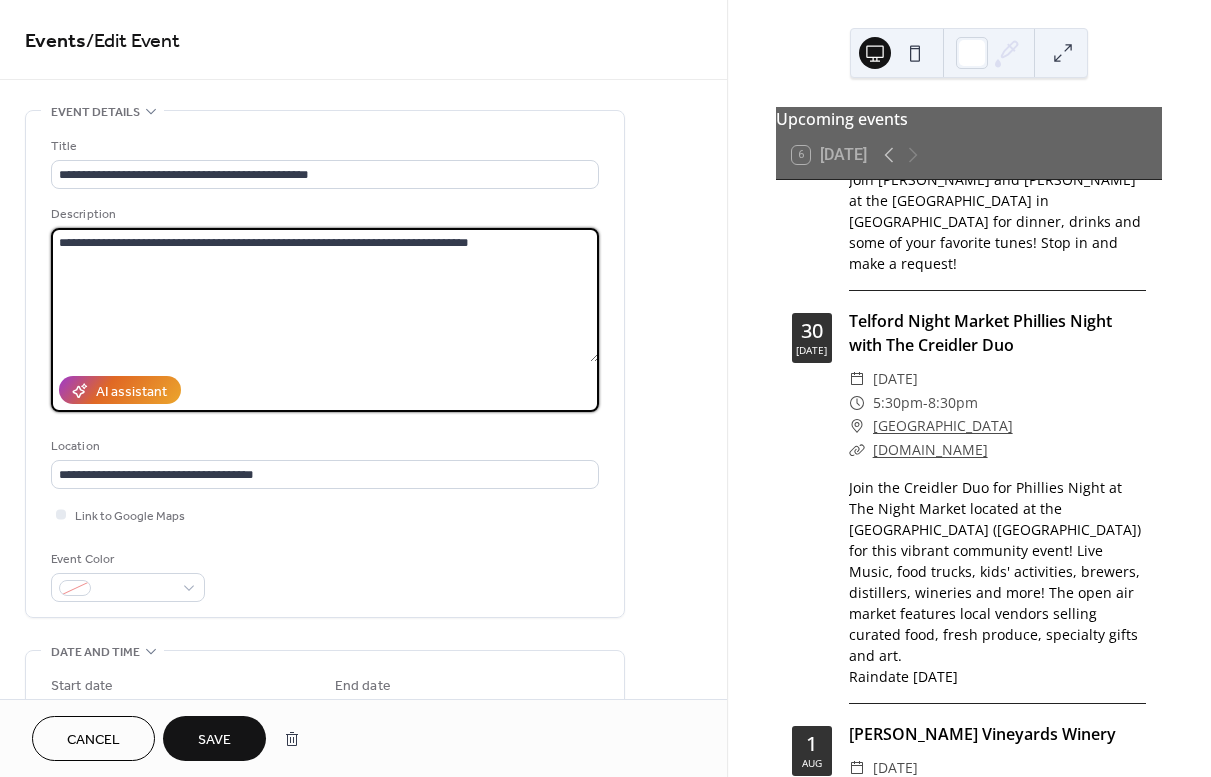 click on "**********" at bounding box center [325, 295] 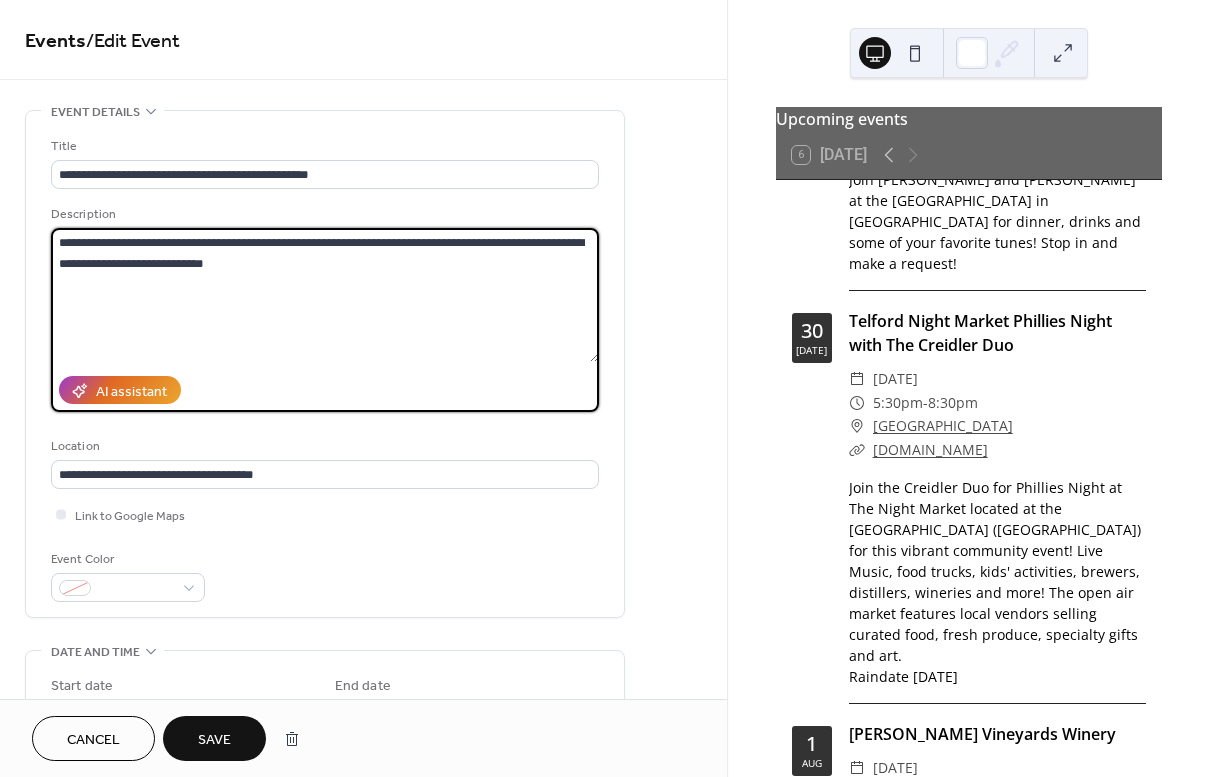 click on "**********" at bounding box center [325, 295] 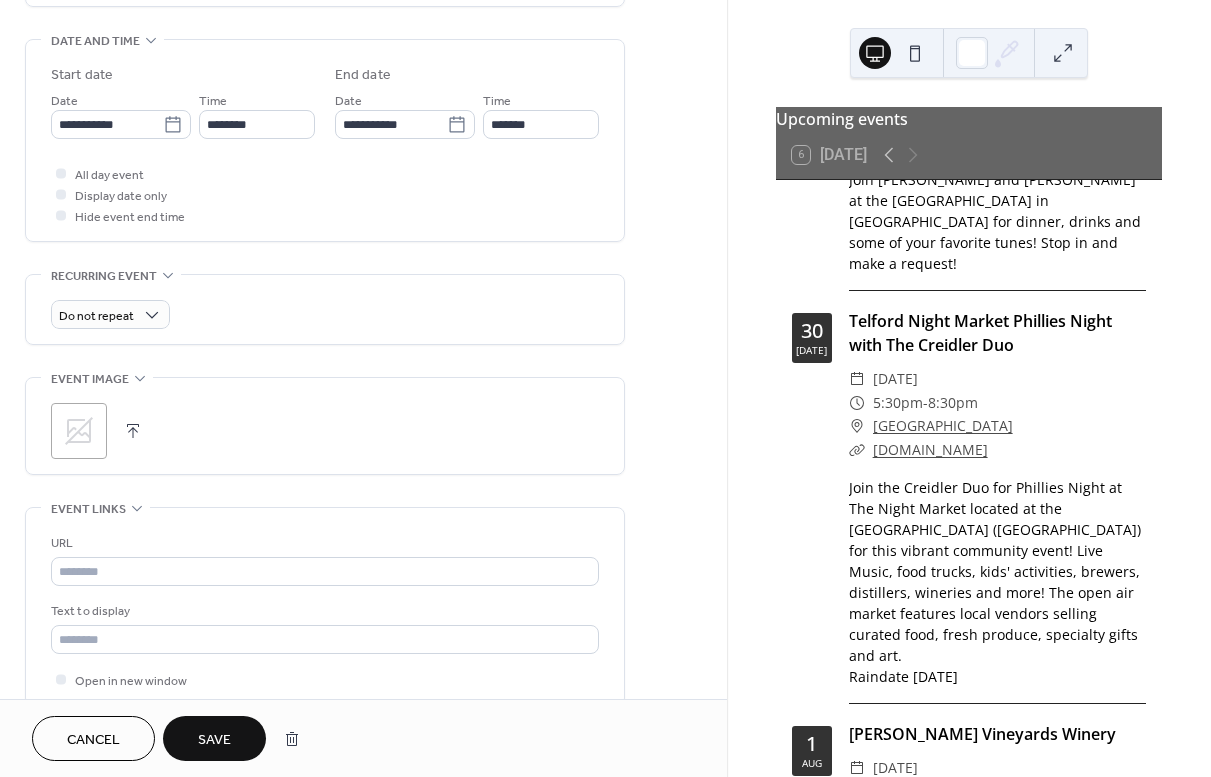 scroll, scrollTop: 591, scrollLeft: 0, axis: vertical 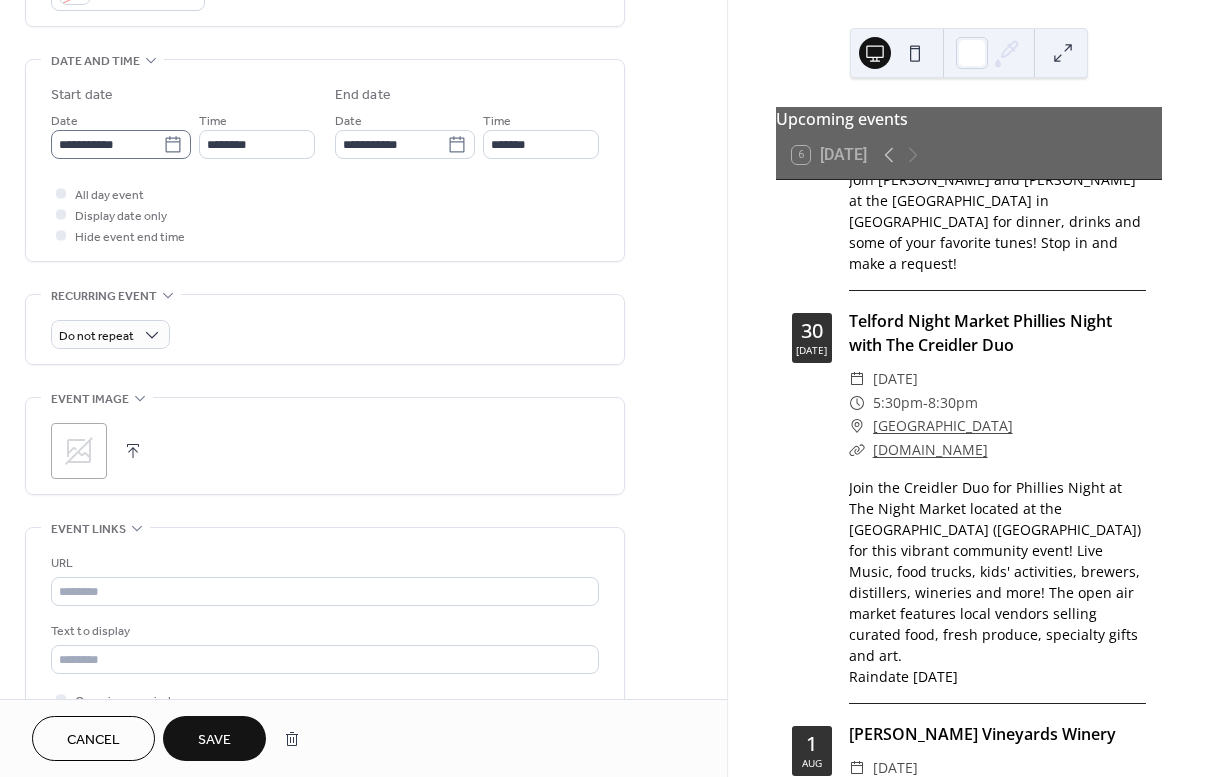 type on "**********" 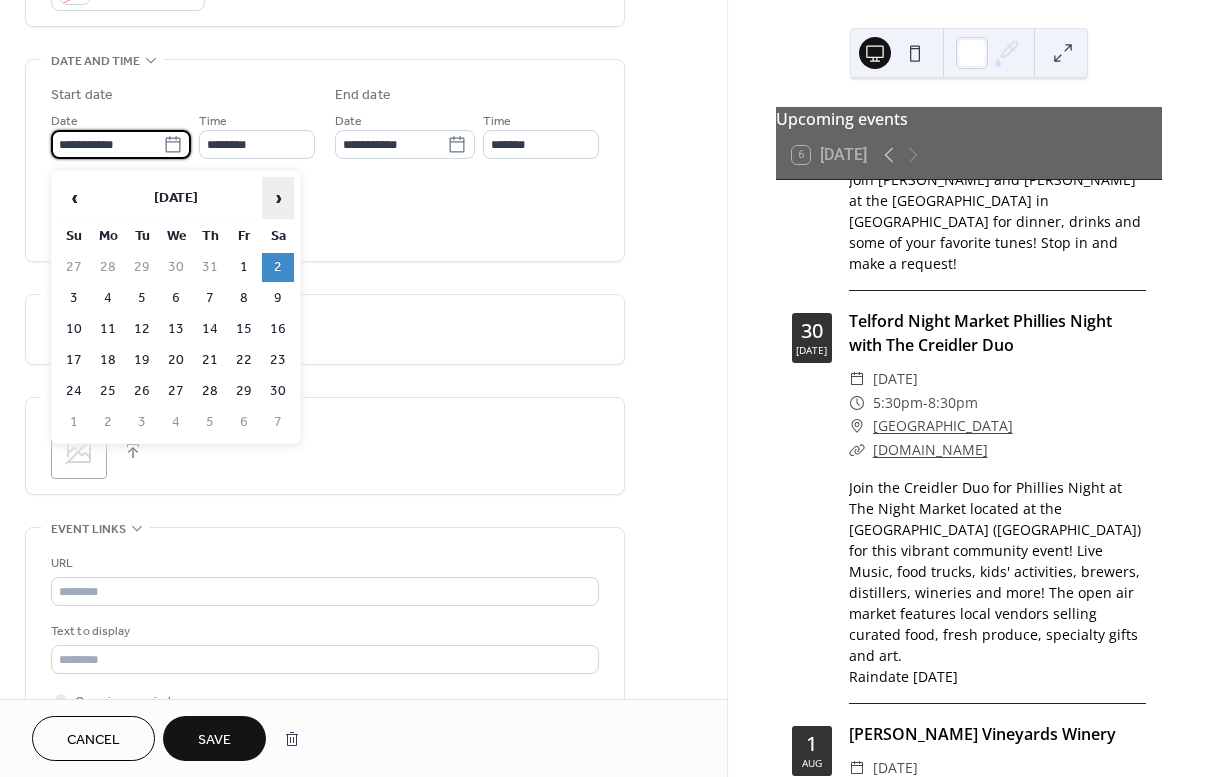 click on "›" at bounding box center (278, 198) 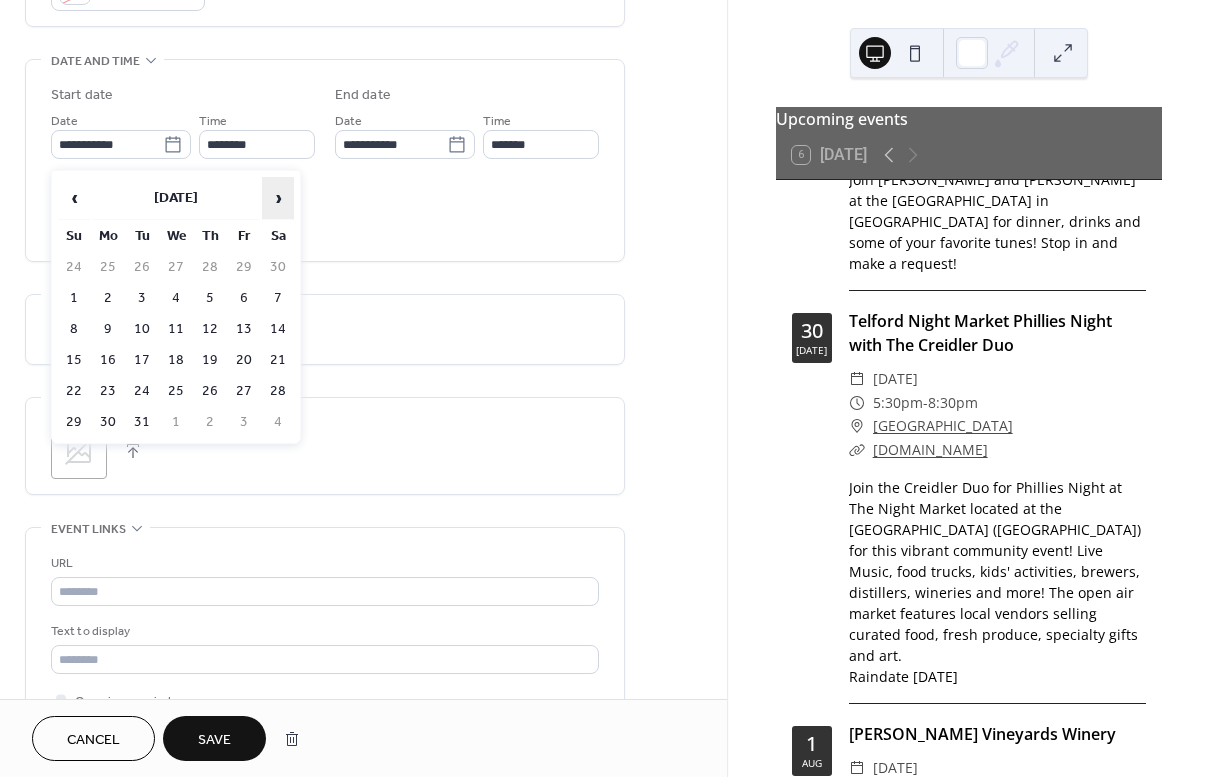 click on "›" at bounding box center (278, 198) 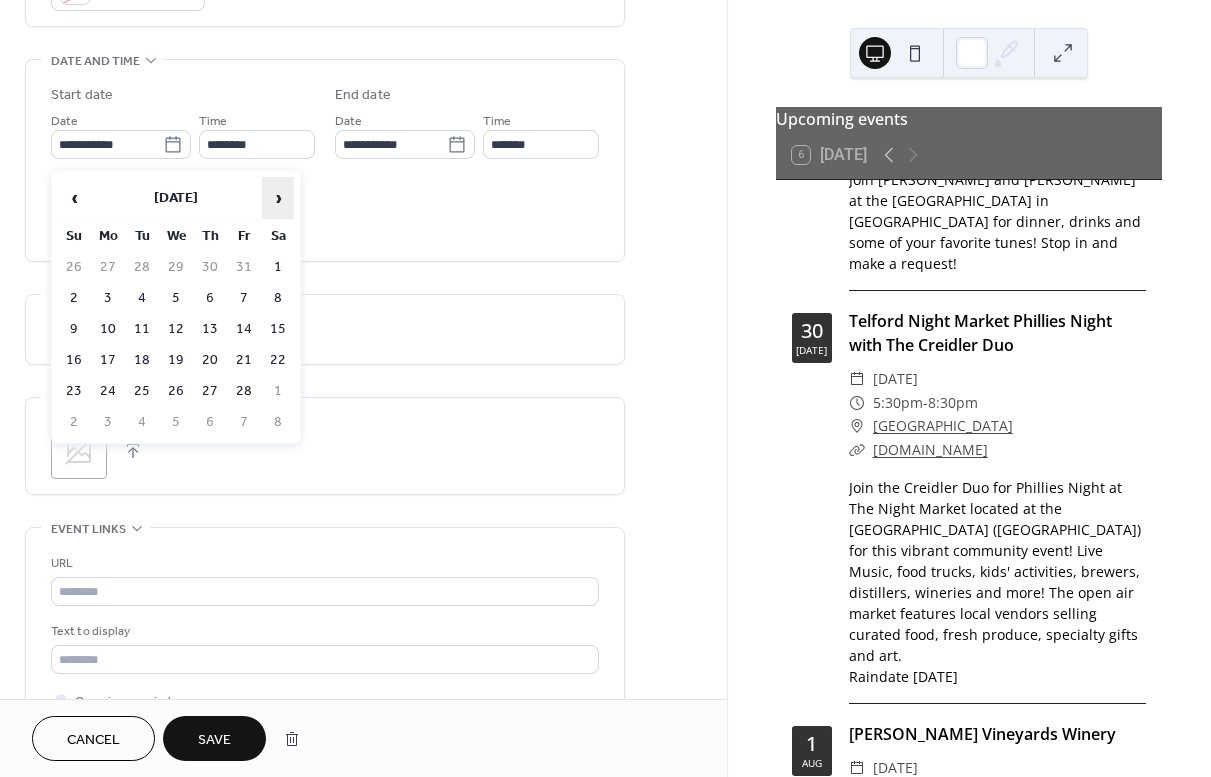 click on "›" at bounding box center [278, 198] 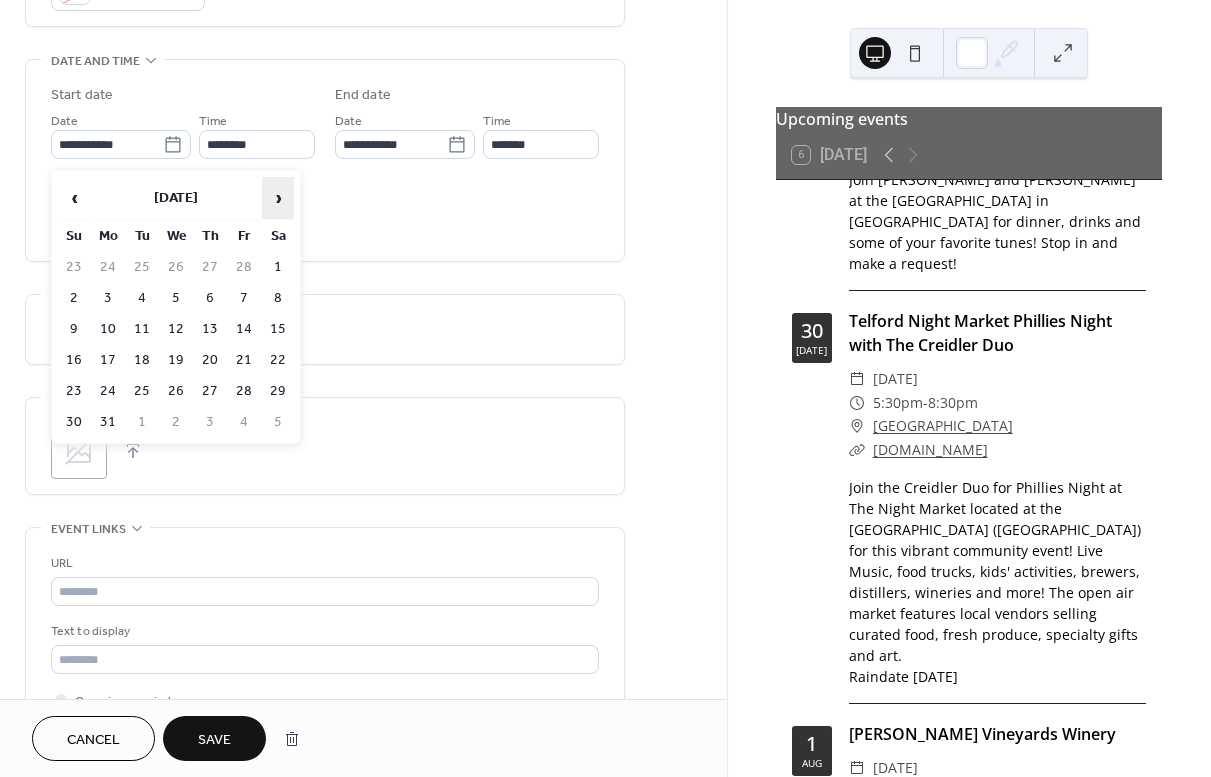 click on "›" at bounding box center [278, 198] 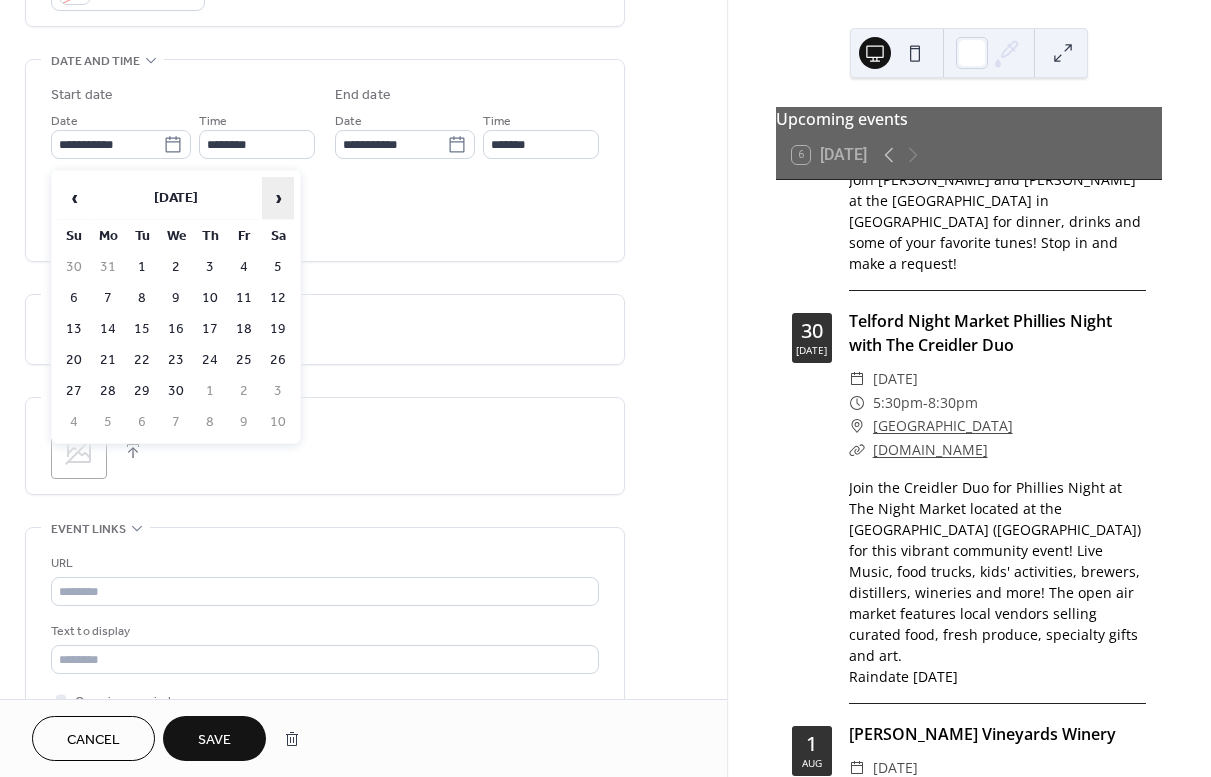click on "›" at bounding box center (278, 198) 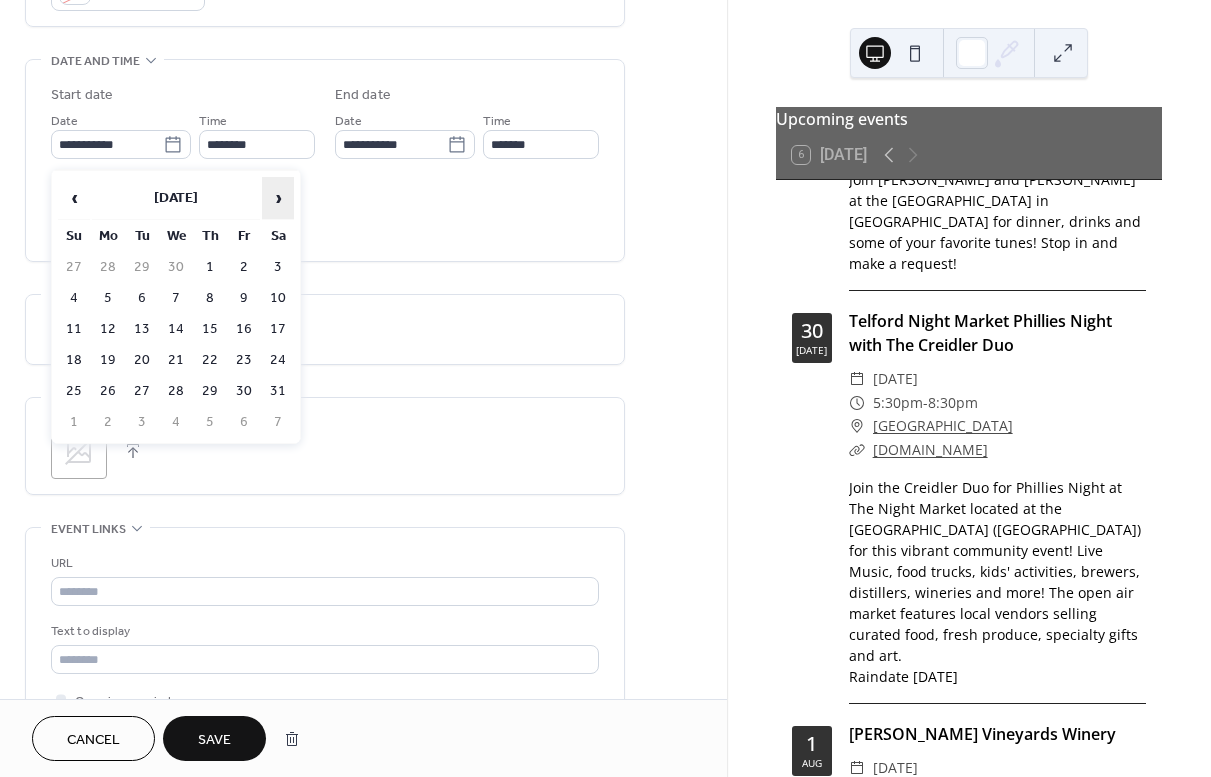 click on "›" at bounding box center [278, 198] 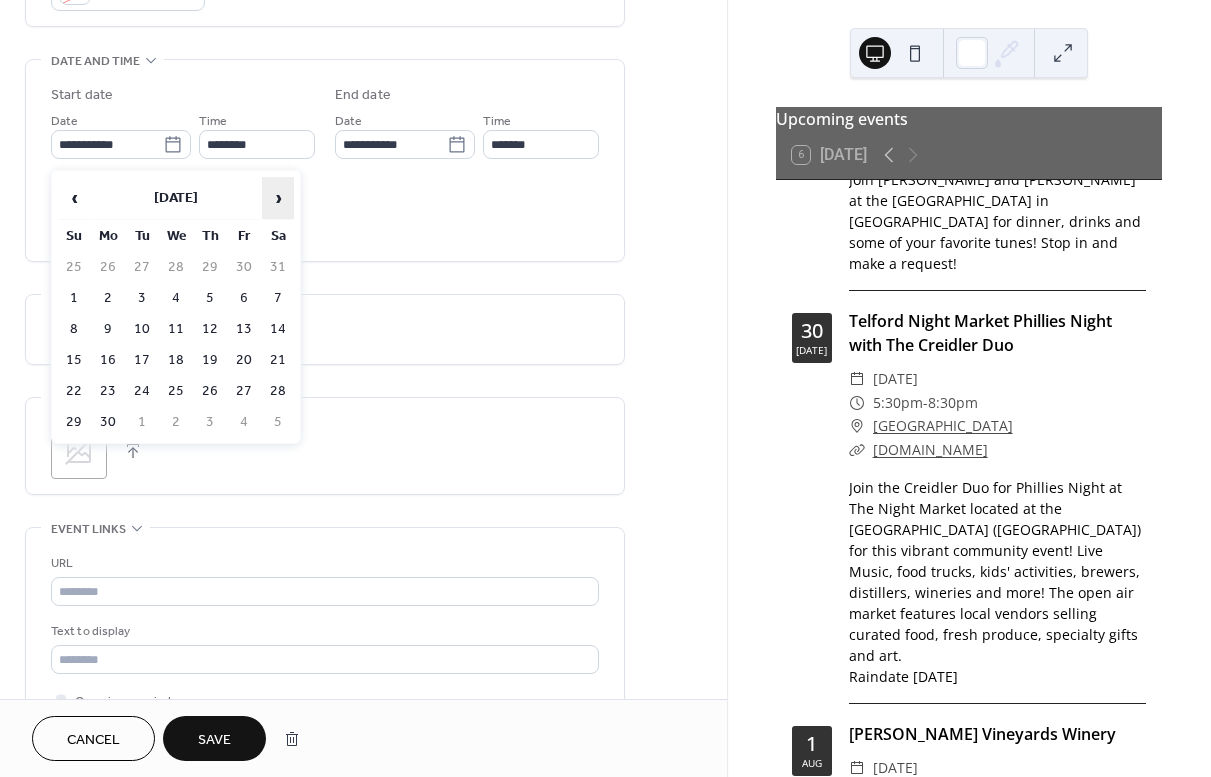 click on "›" at bounding box center [278, 198] 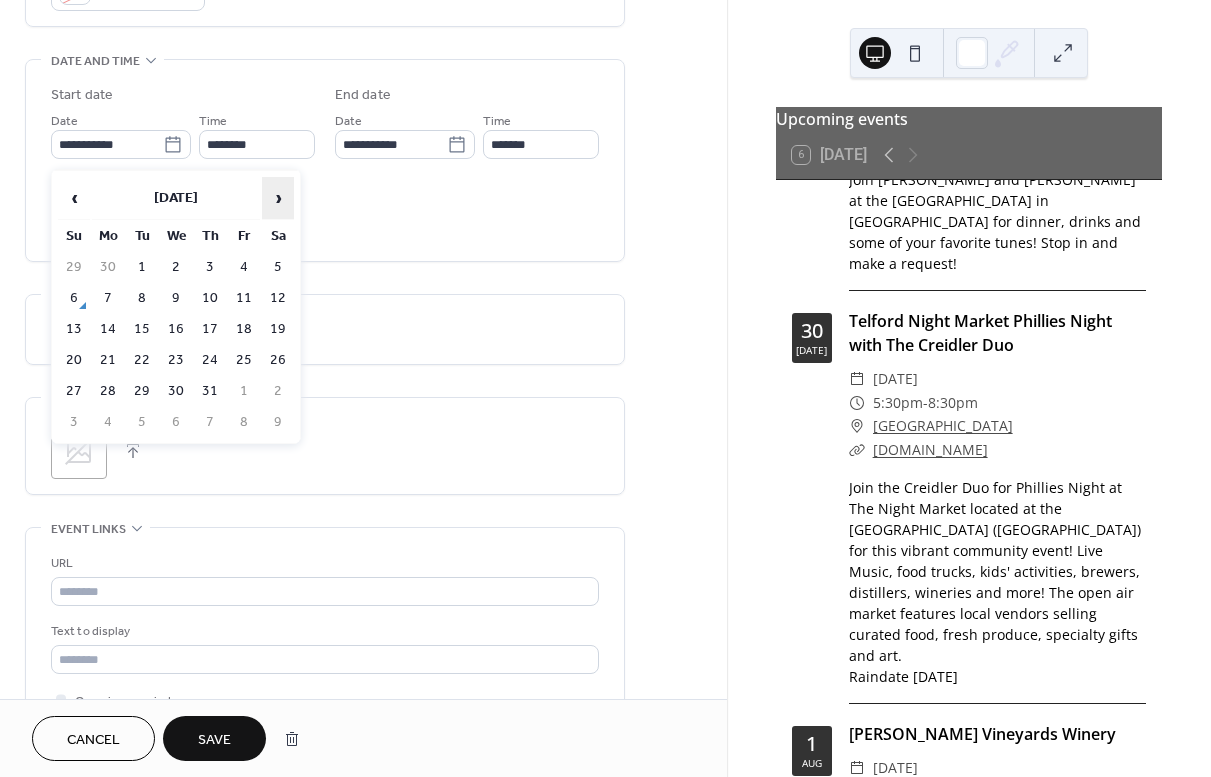 click on "›" at bounding box center [278, 198] 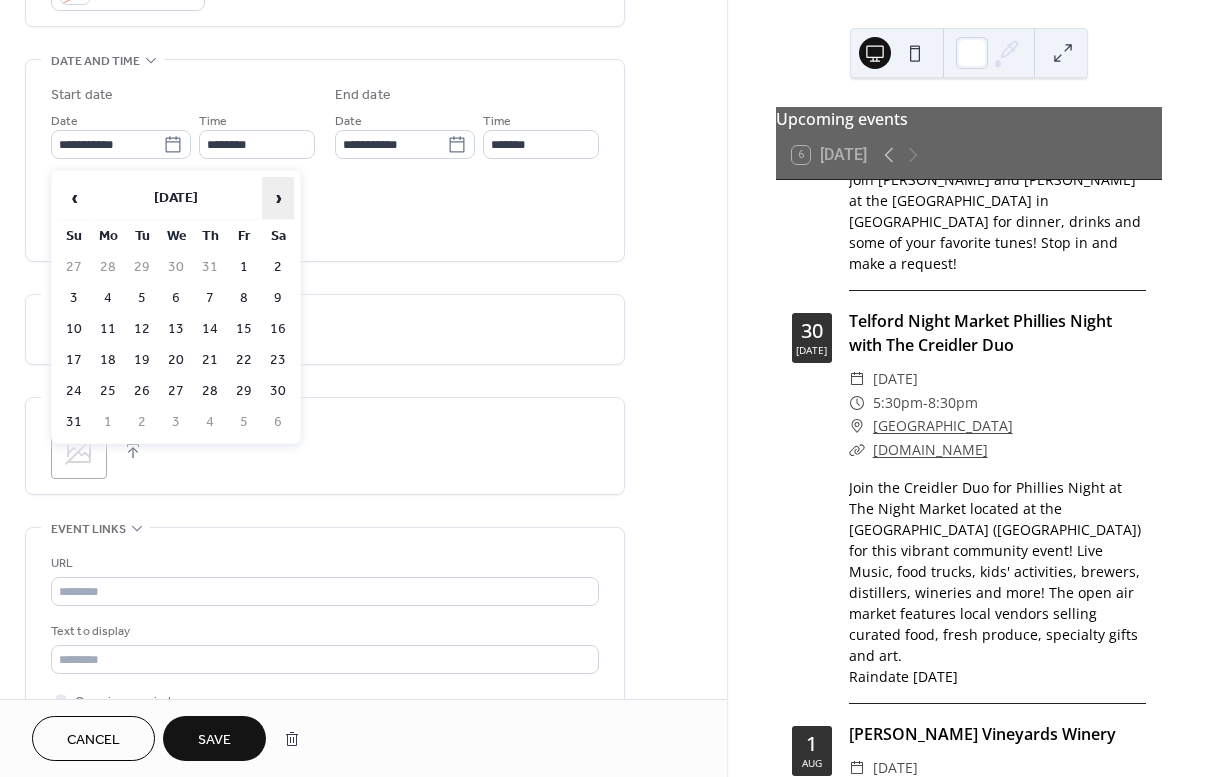 click on "›" at bounding box center (278, 198) 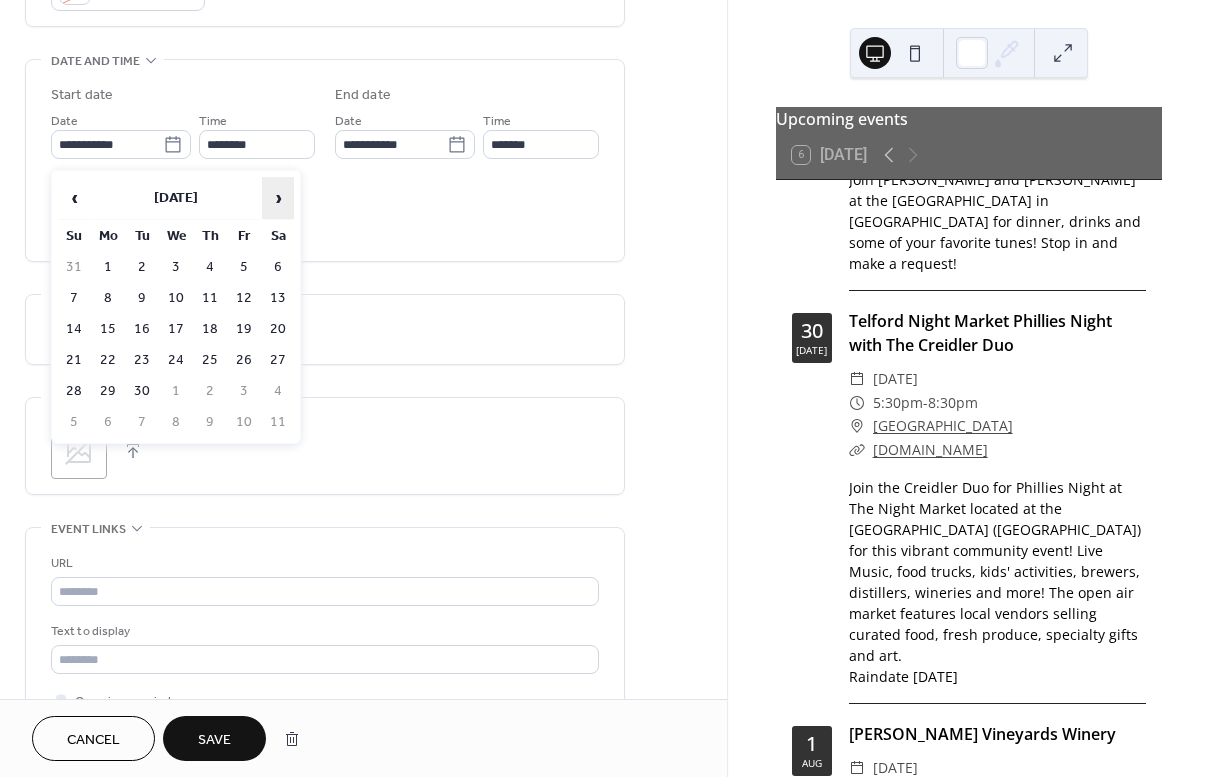 click on "›" at bounding box center (278, 198) 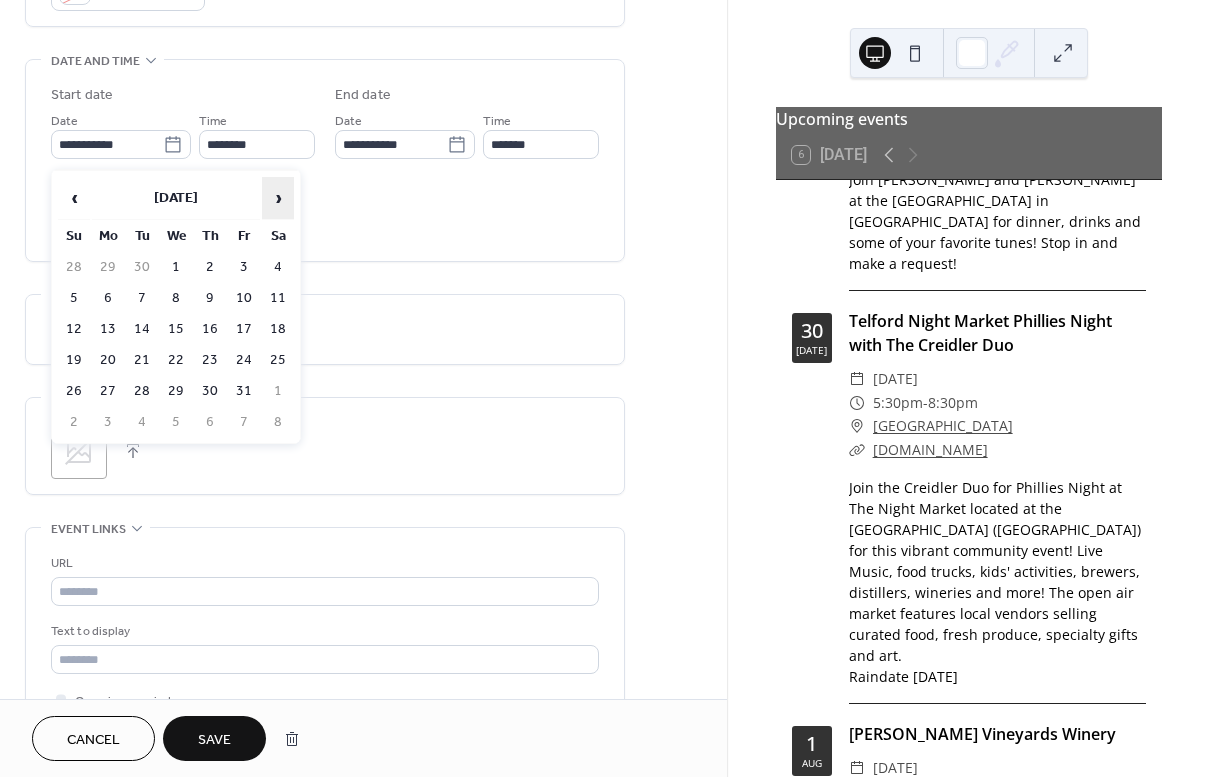 click on "›" at bounding box center (278, 198) 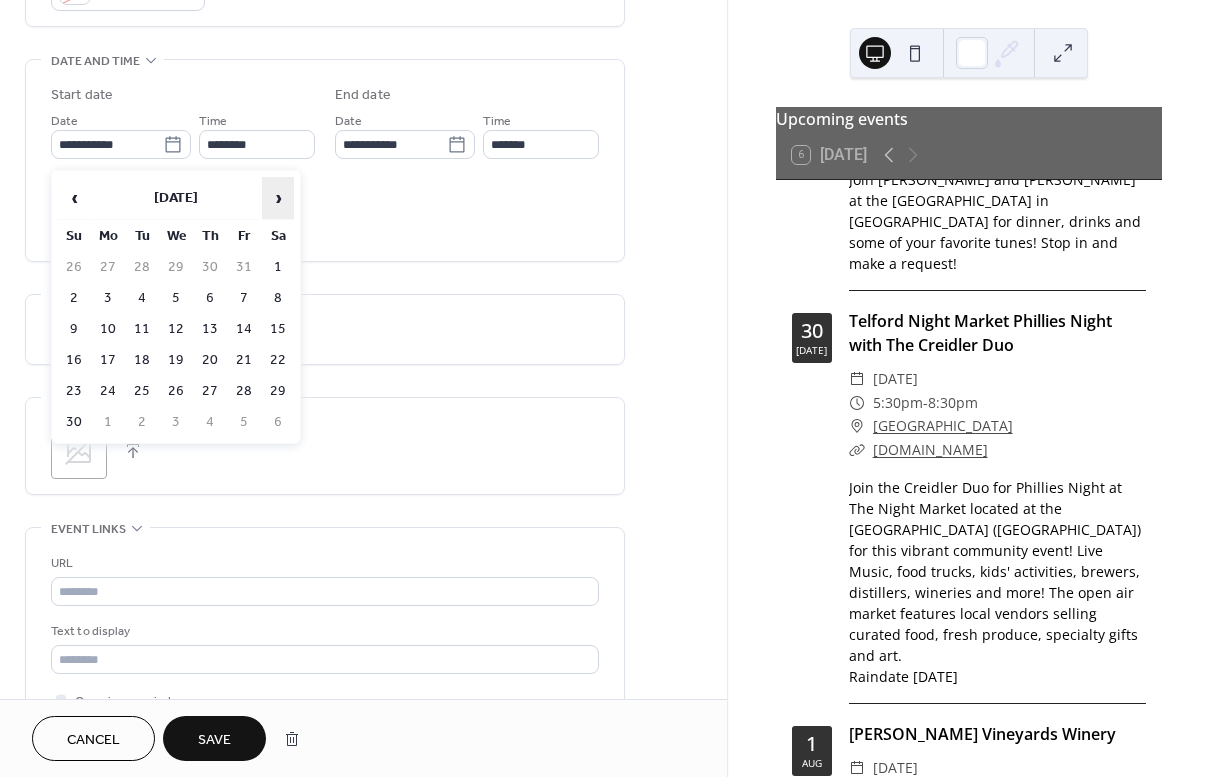 click on "›" at bounding box center [278, 198] 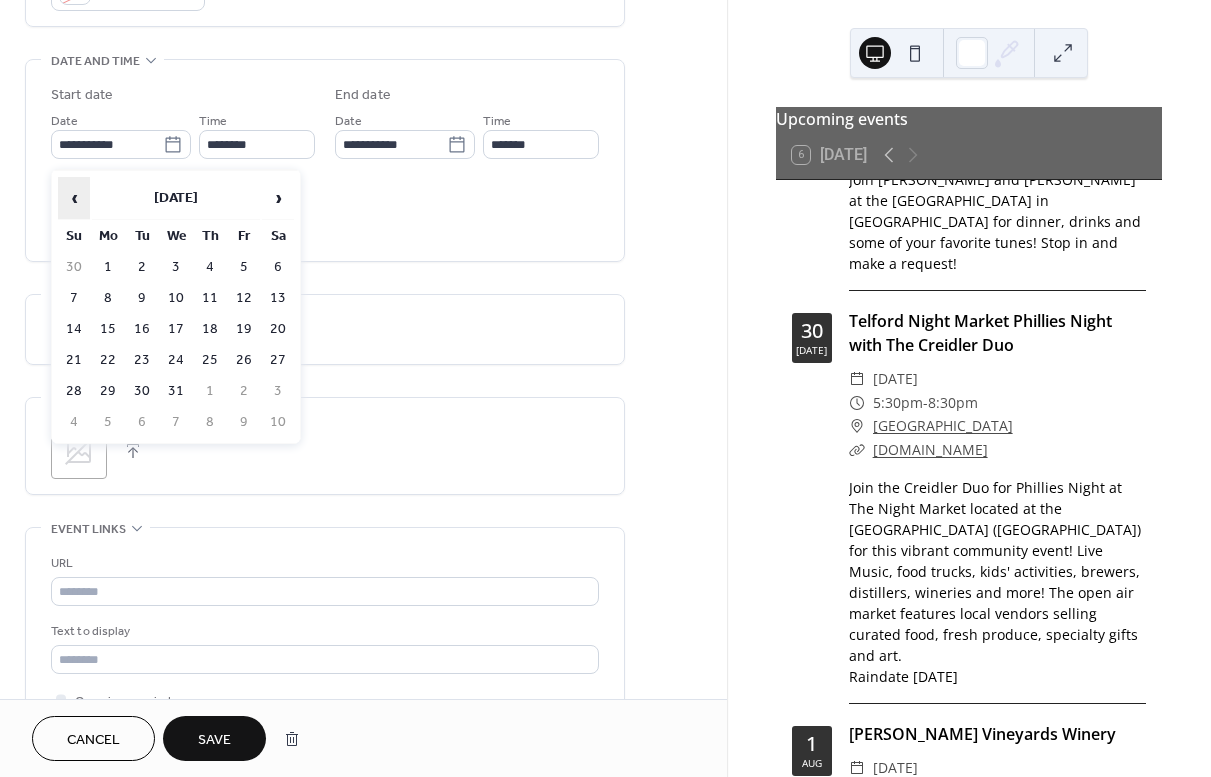 click on "‹" at bounding box center [74, 198] 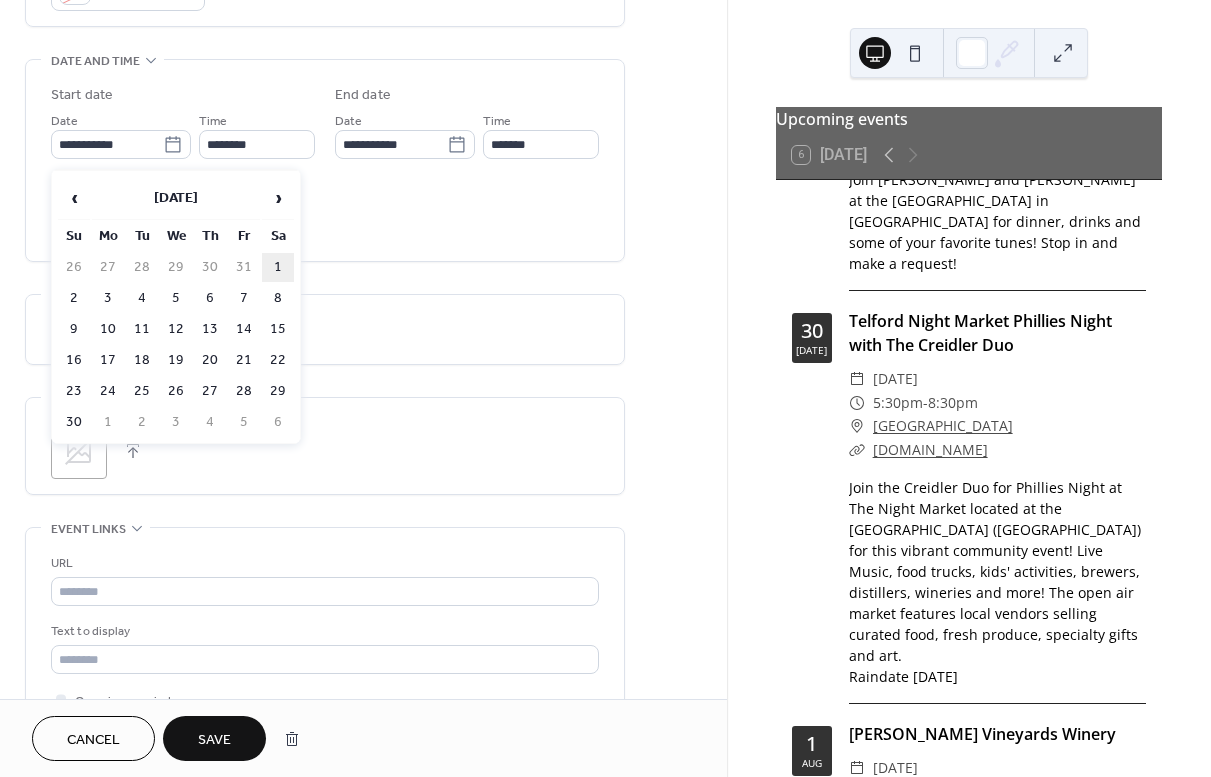 click on "1" at bounding box center (278, 267) 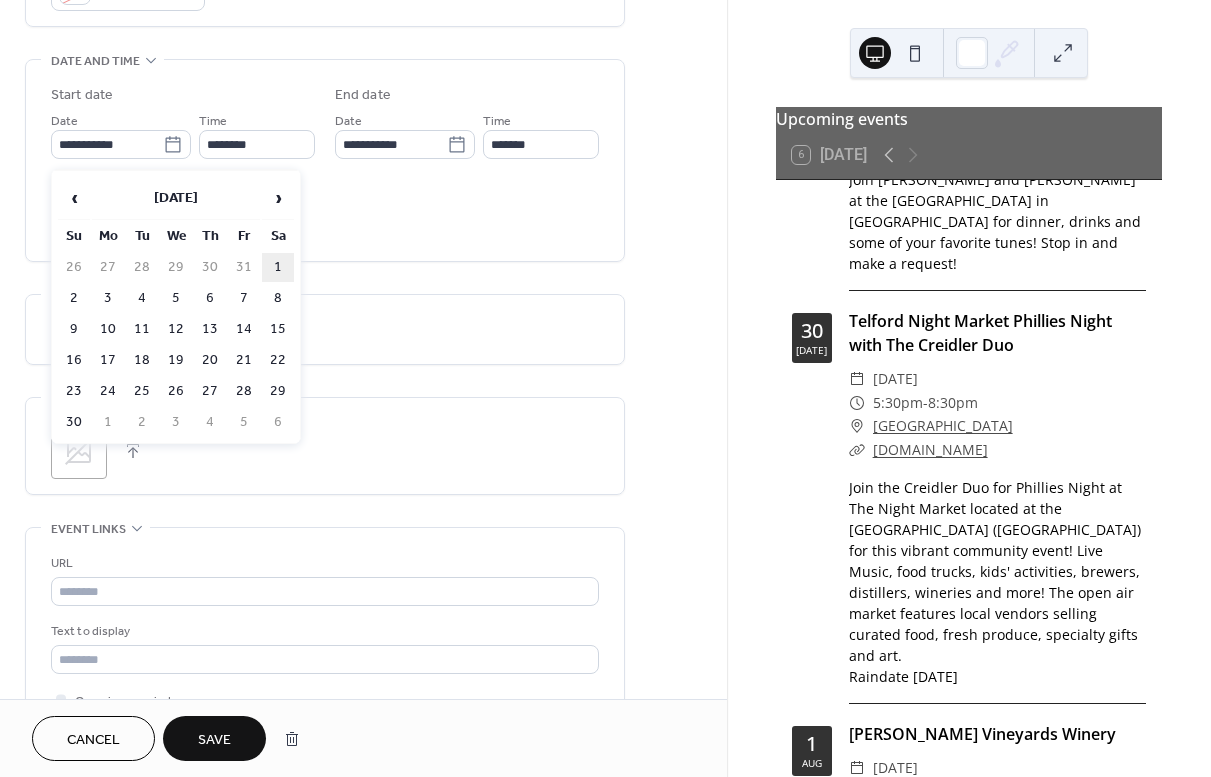type on "**********" 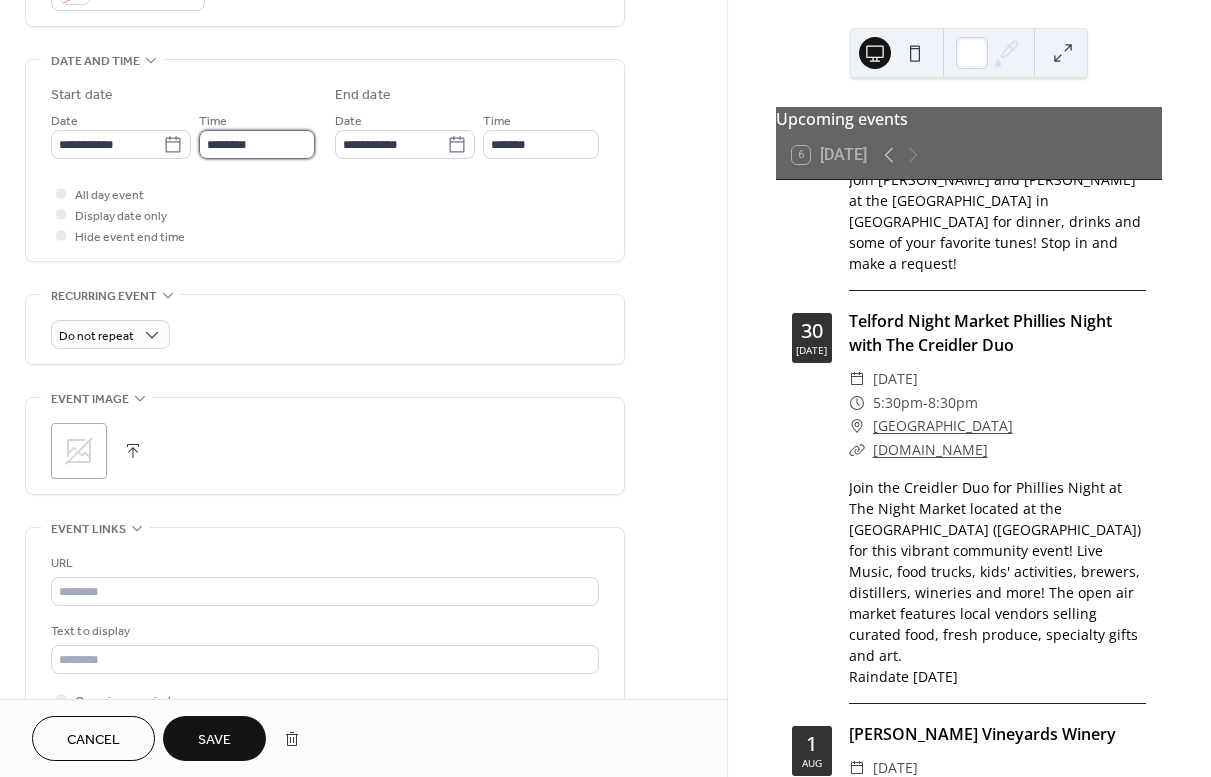 click on "********" at bounding box center [257, 144] 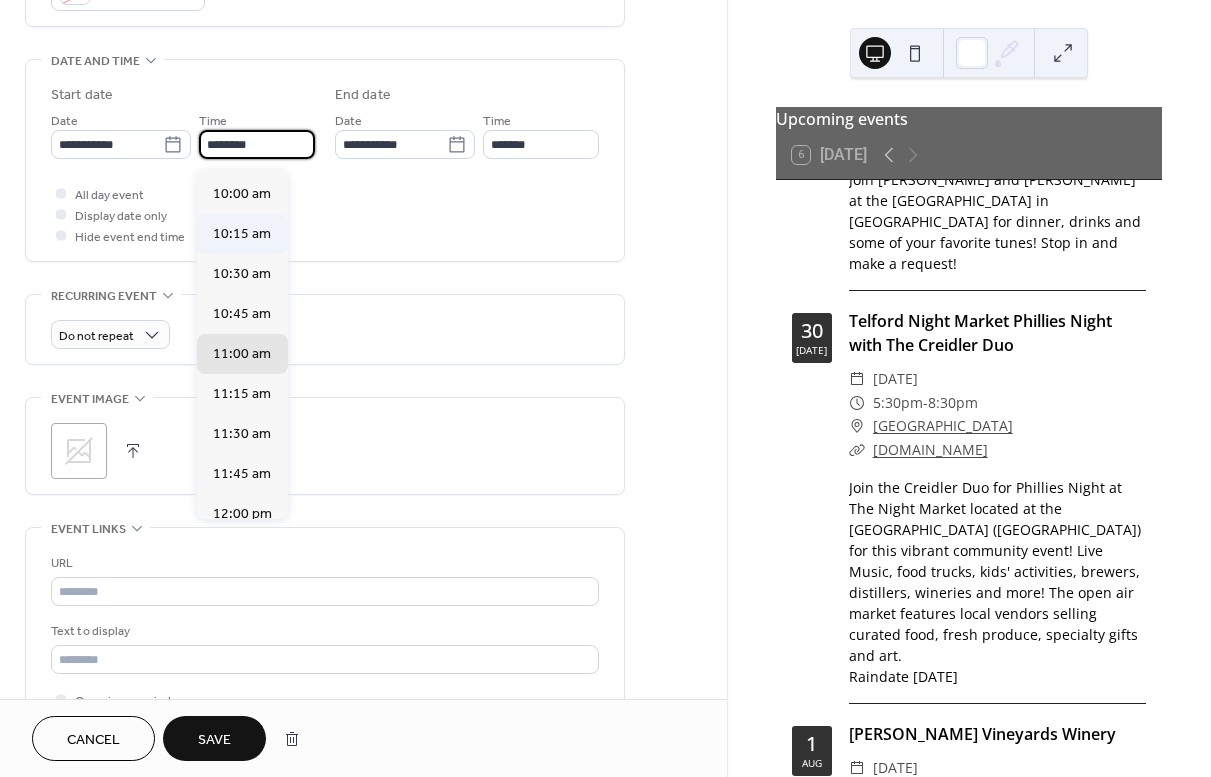 scroll, scrollTop: 1564, scrollLeft: 0, axis: vertical 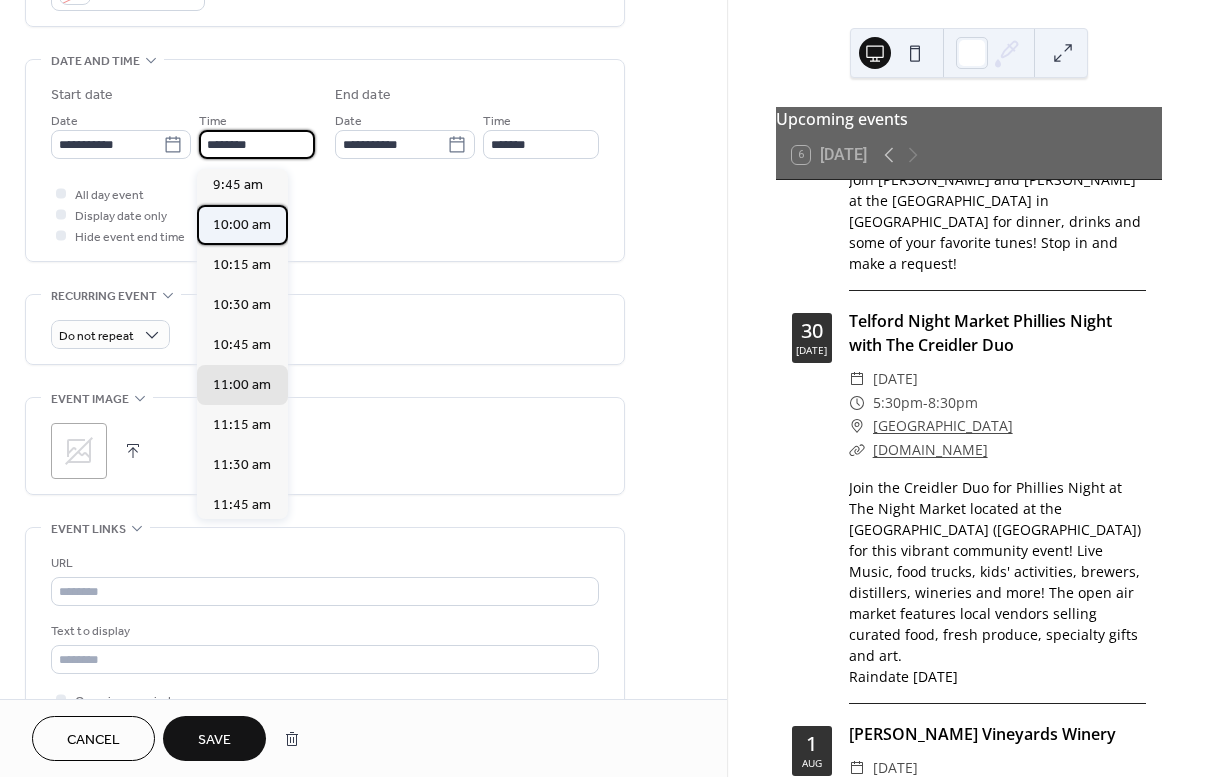 click on "10:00 am" at bounding box center (242, 225) 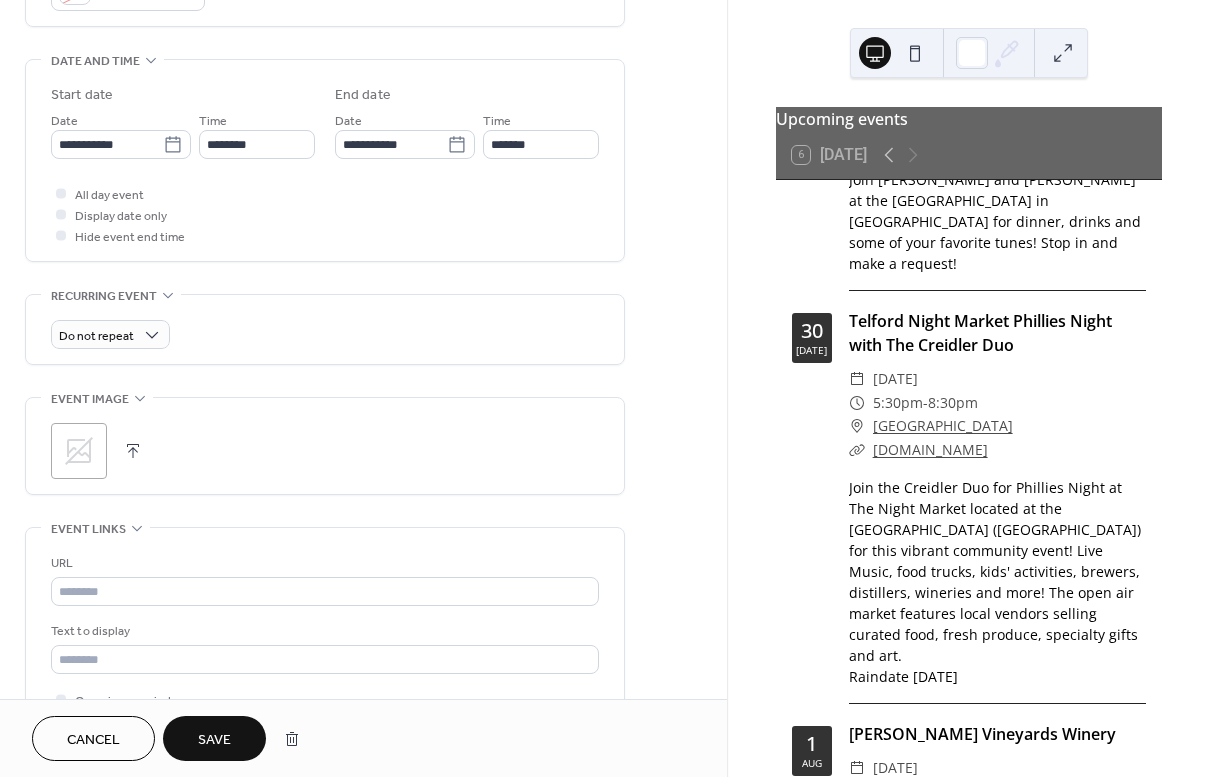 scroll, scrollTop: 592, scrollLeft: 0, axis: vertical 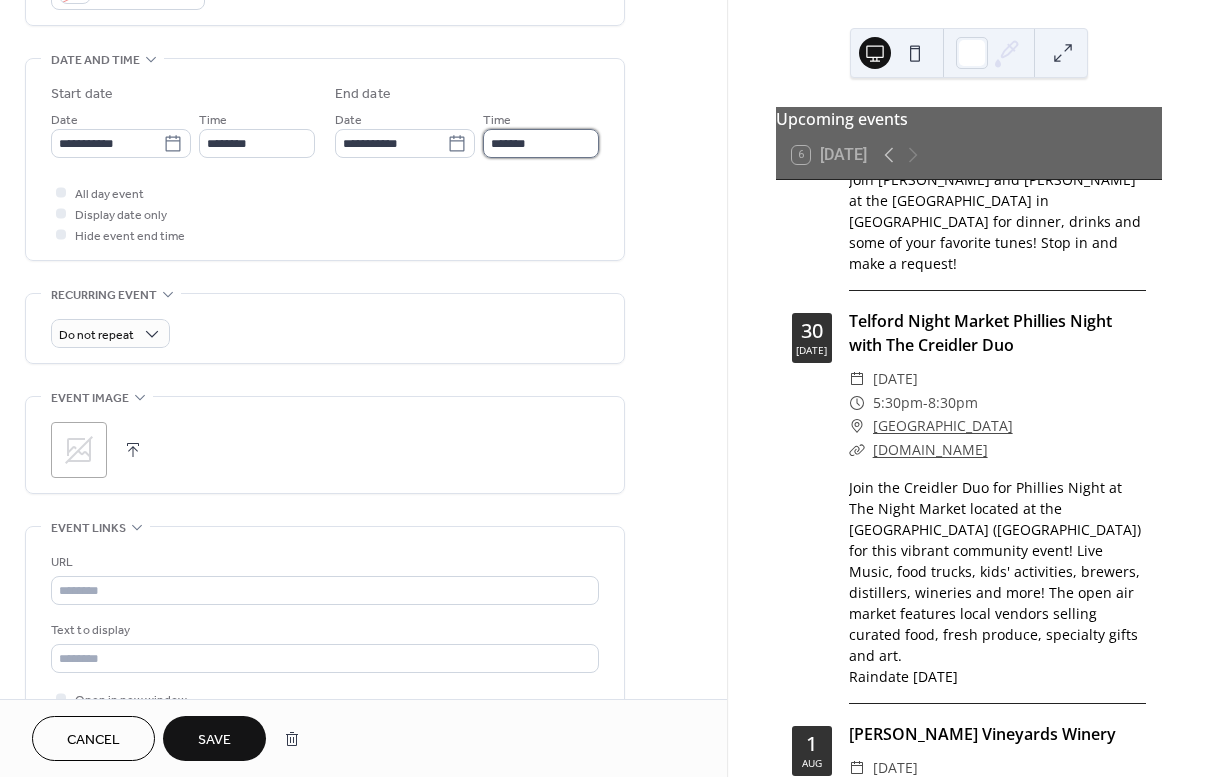 click on "*******" at bounding box center [541, 143] 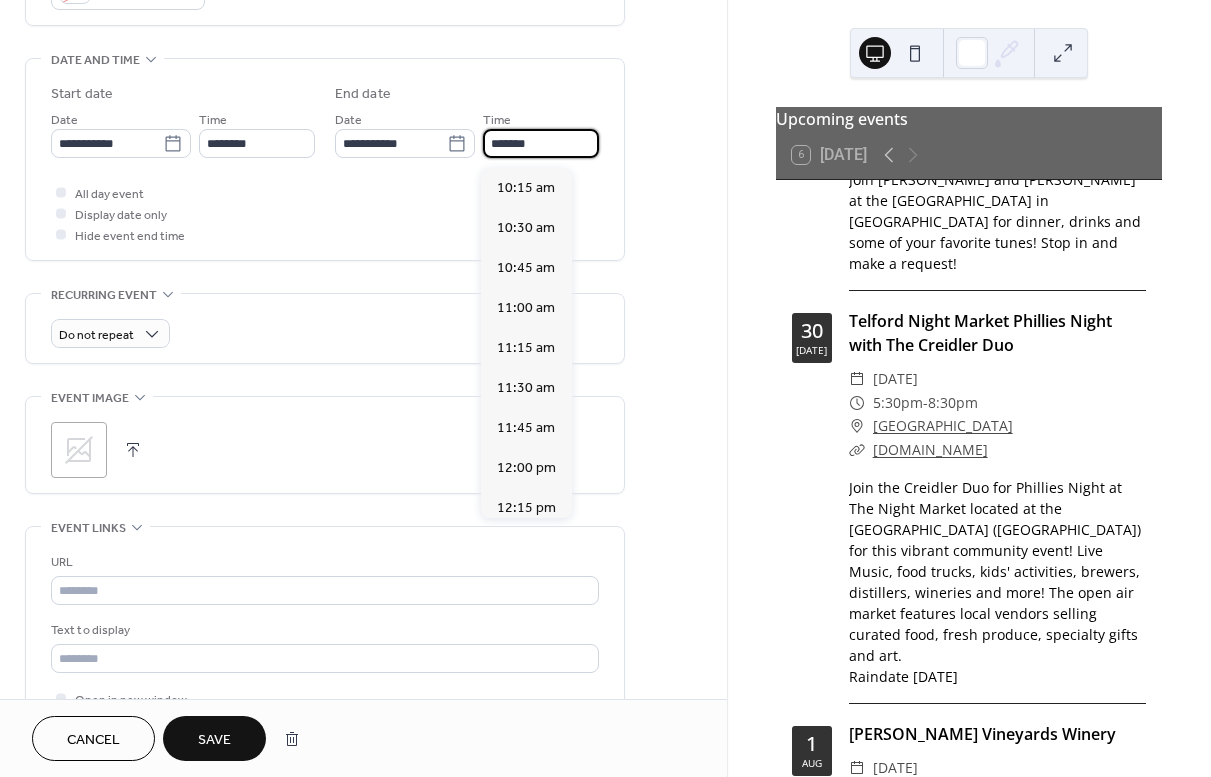 scroll, scrollTop: 600, scrollLeft: 0, axis: vertical 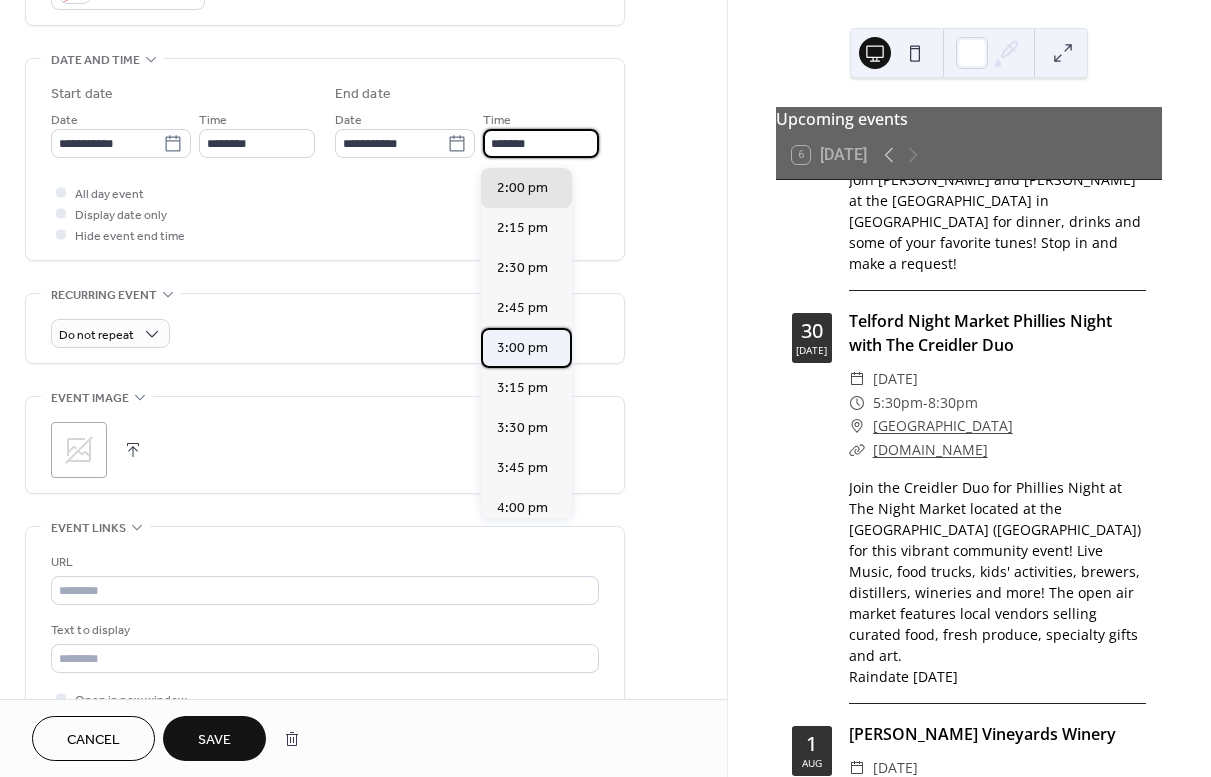 click on "3:00 pm" at bounding box center (522, 348) 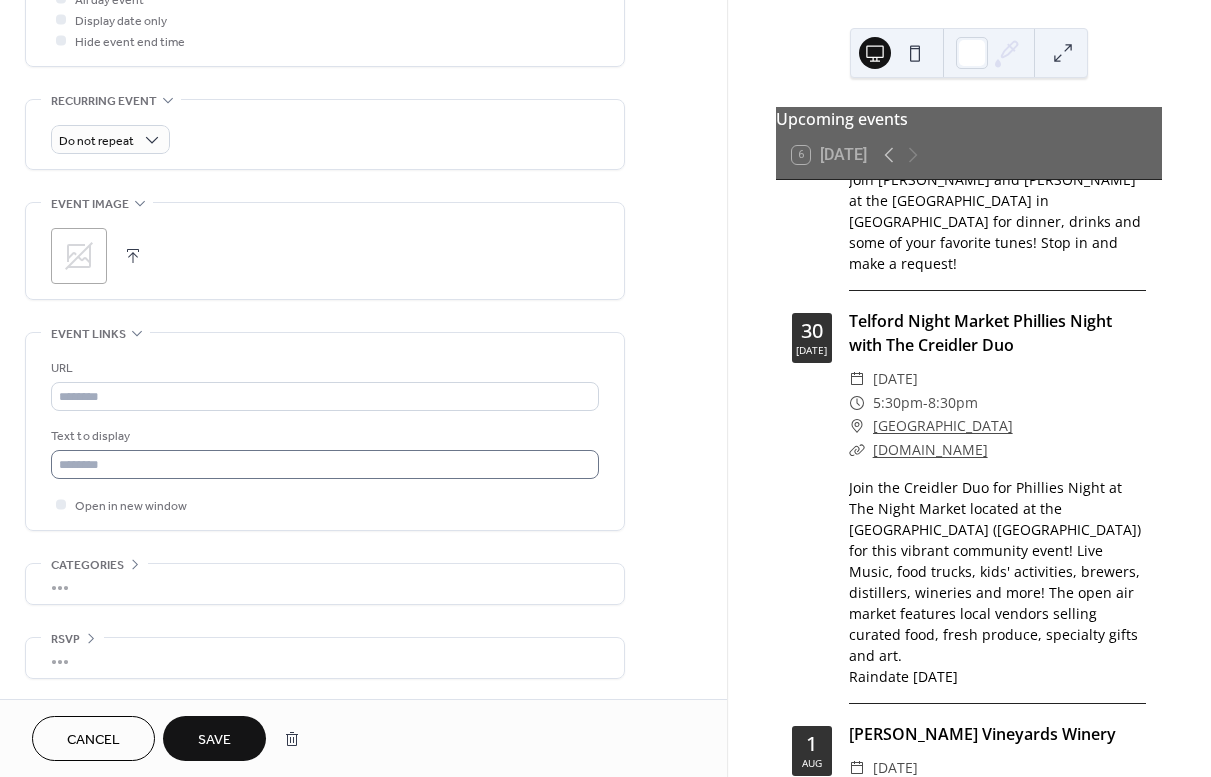 scroll, scrollTop: 796, scrollLeft: 0, axis: vertical 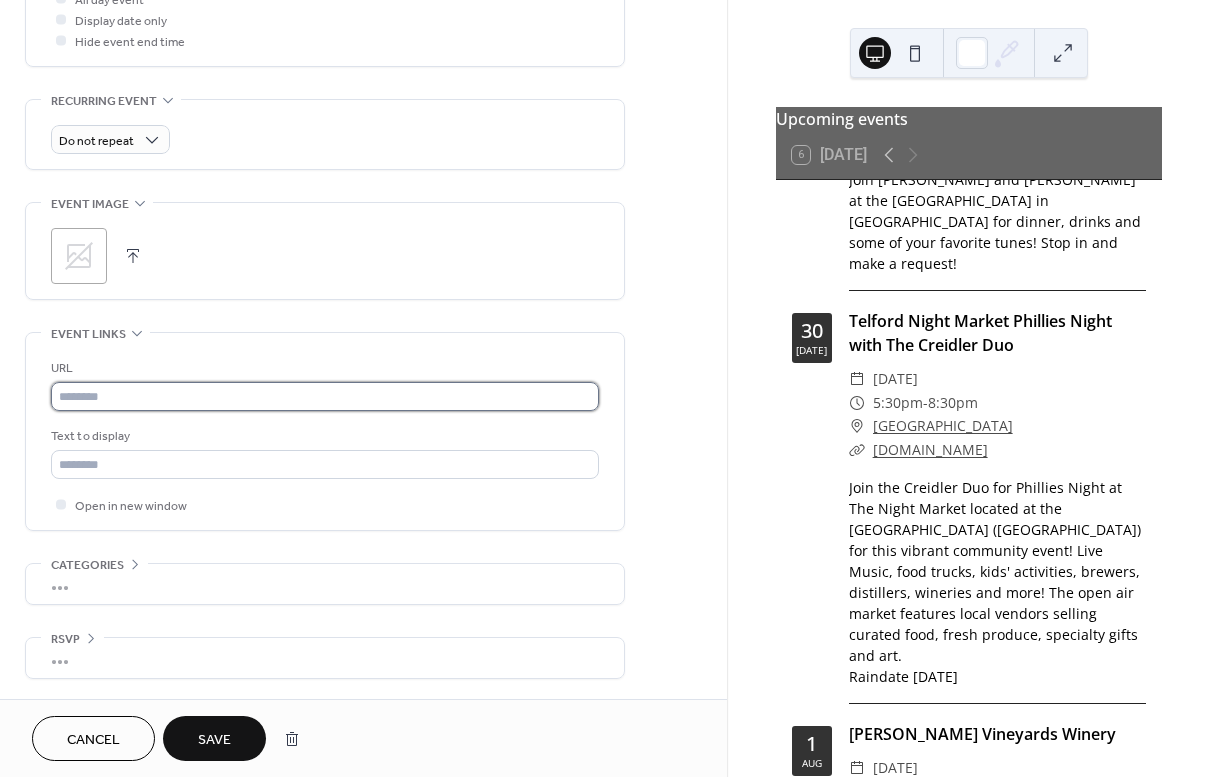 click at bounding box center (325, 396) 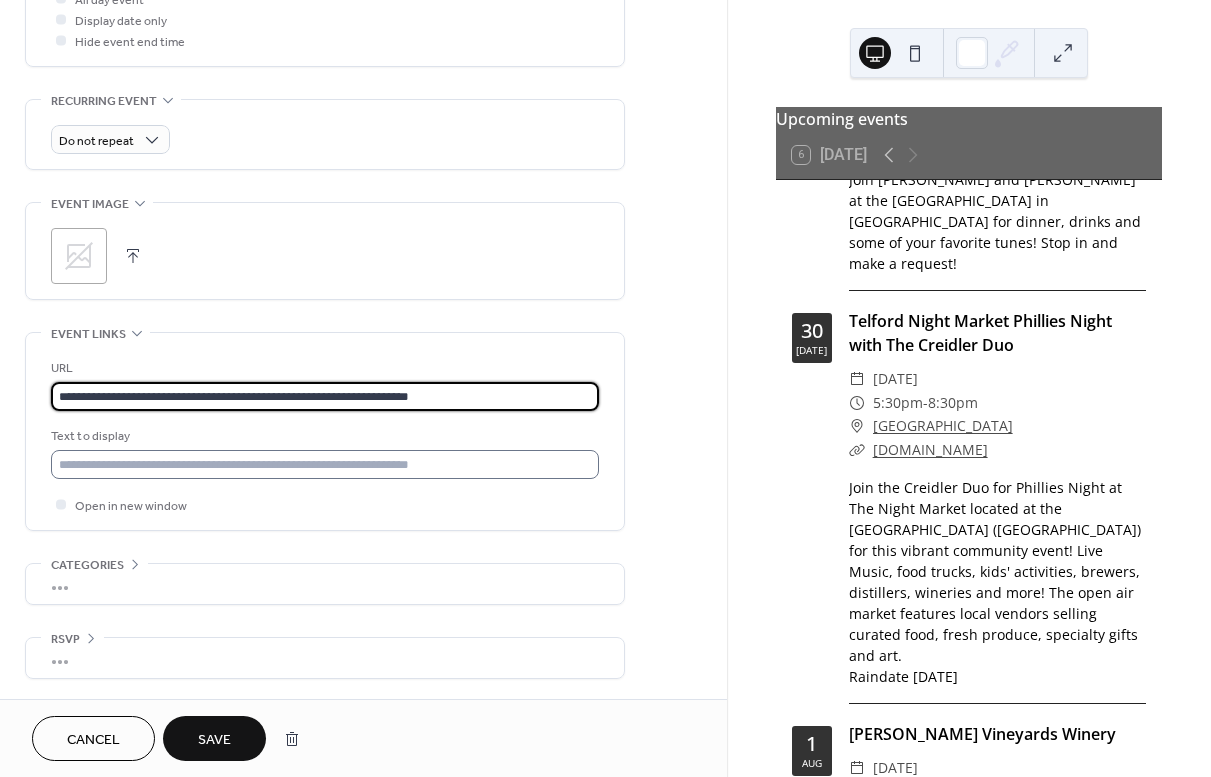 type on "**********" 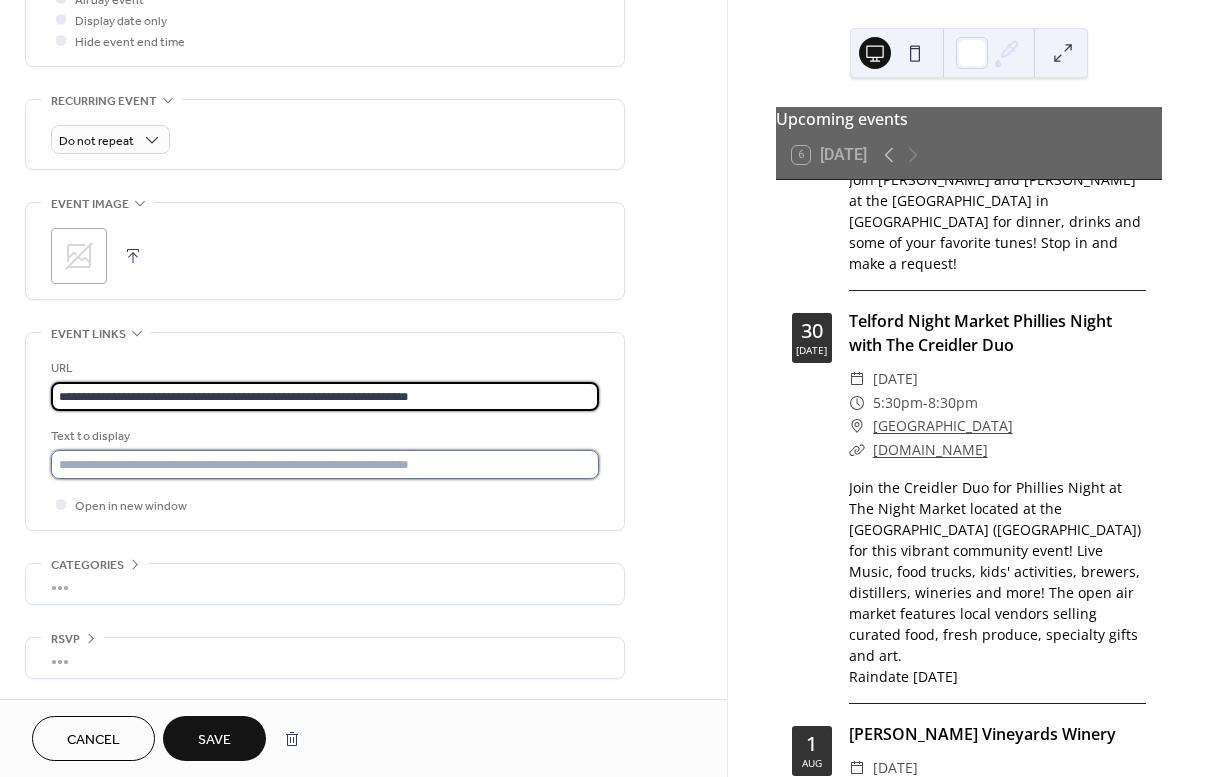click at bounding box center [325, 464] 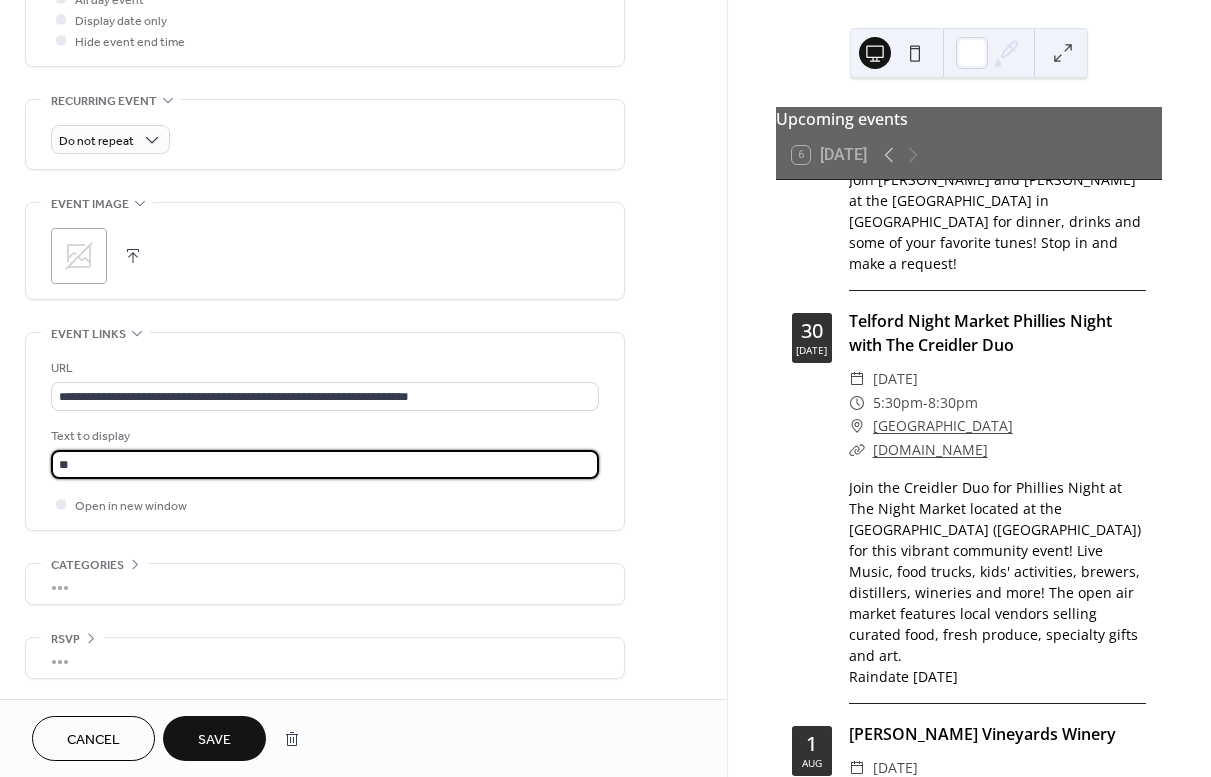 type on "*" 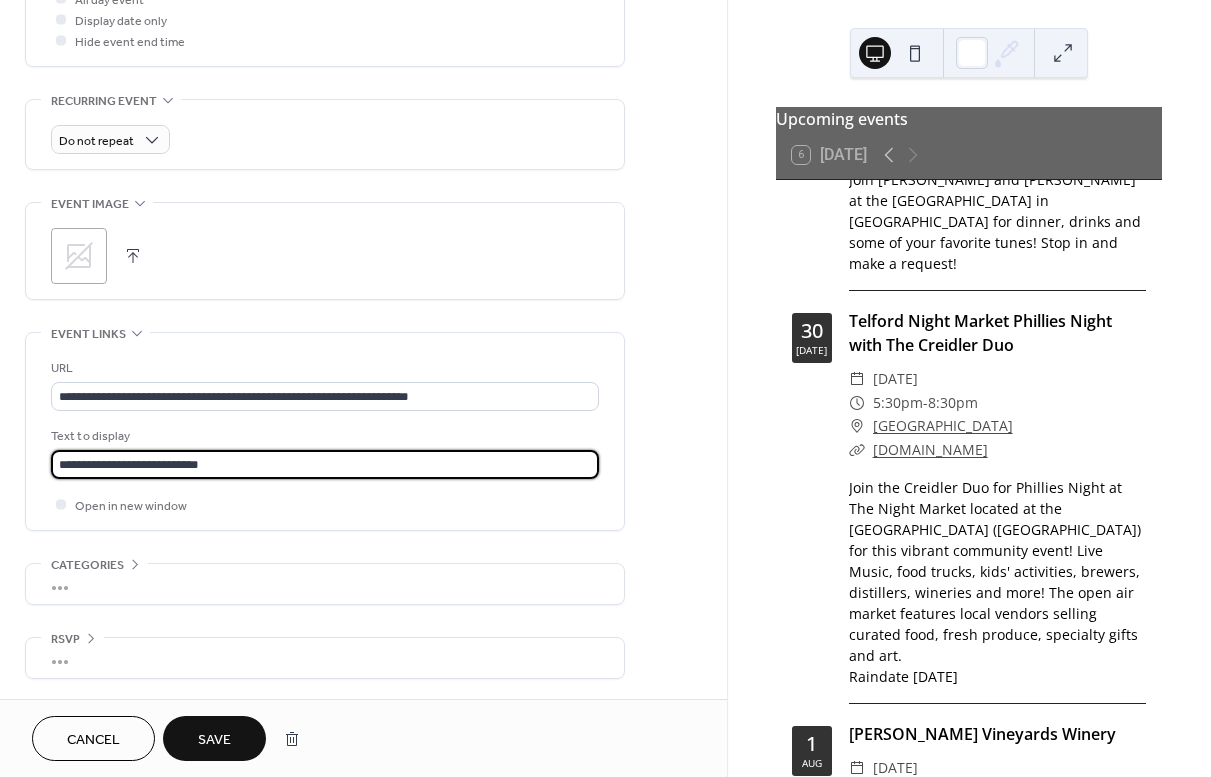 click on "**********" at bounding box center [325, 464] 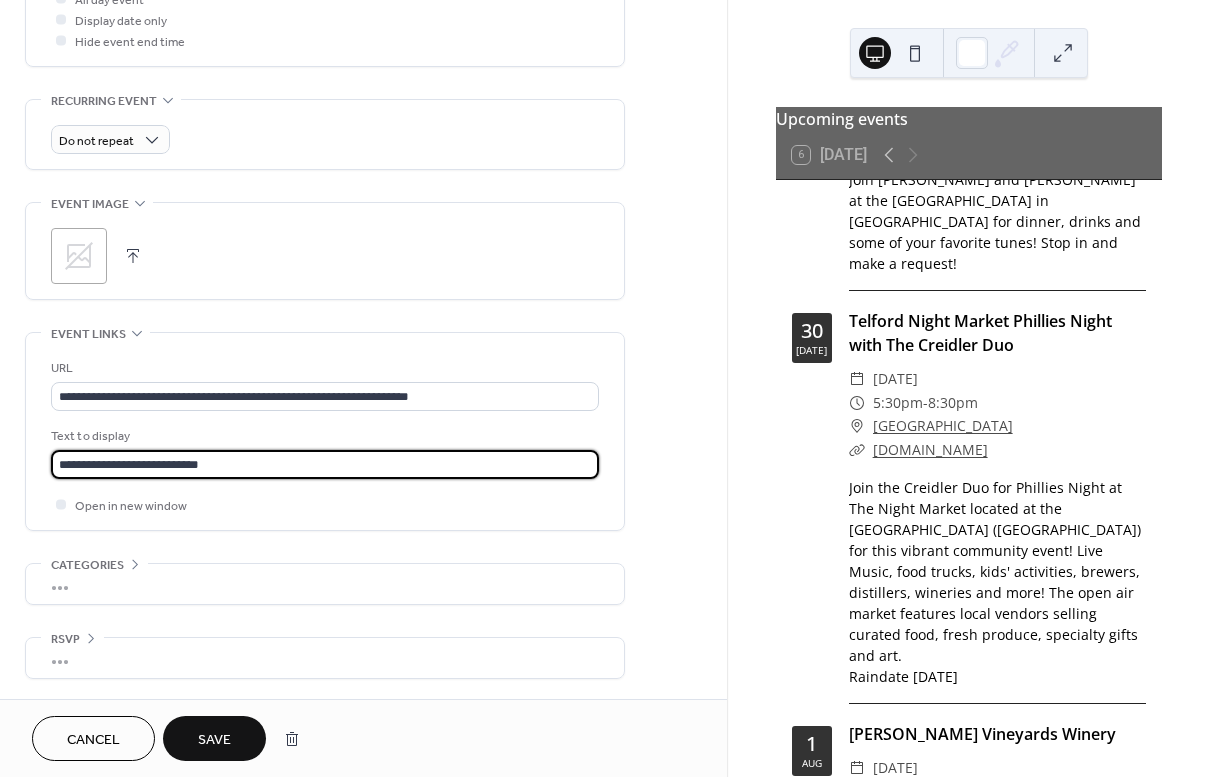 scroll, scrollTop: 796, scrollLeft: 0, axis: vertical 